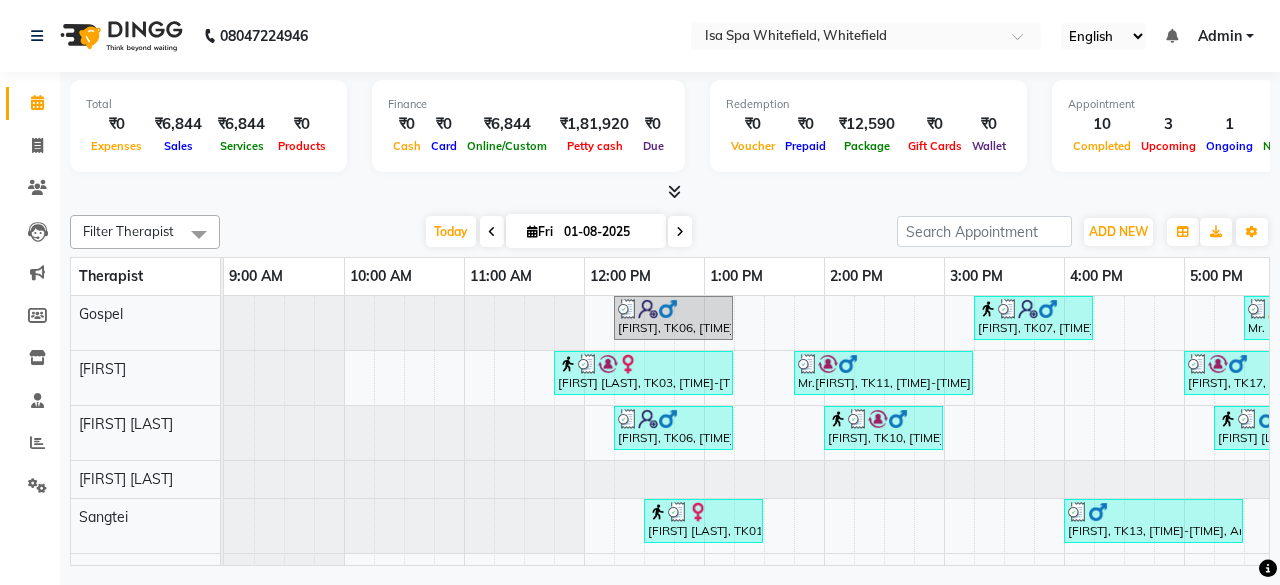 scroll, scrollTop: 0, scrollLeft: 0, axis: both 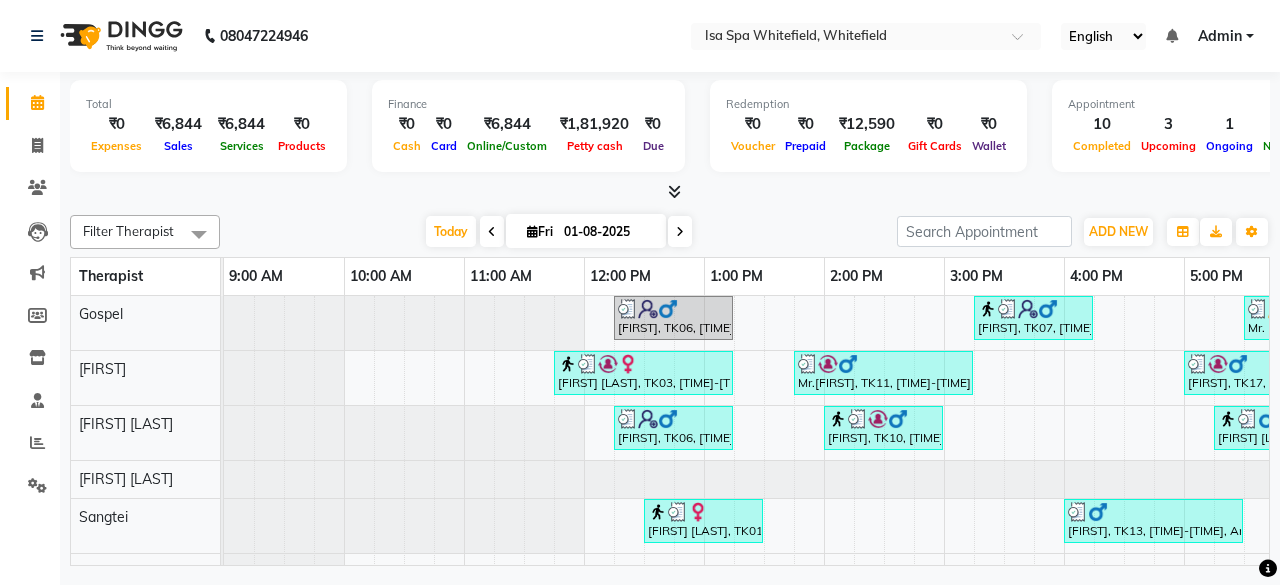 click at bounding box center (680, 231) 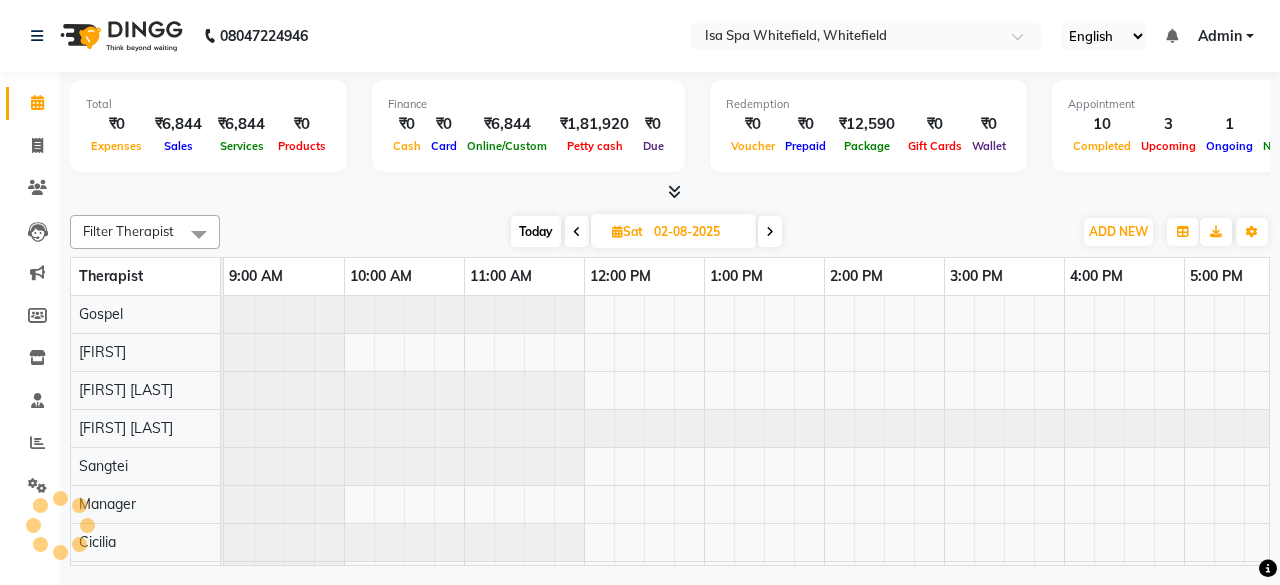 scroll, scrollTop: 0, scrollLeft: 514, axis: horizontal 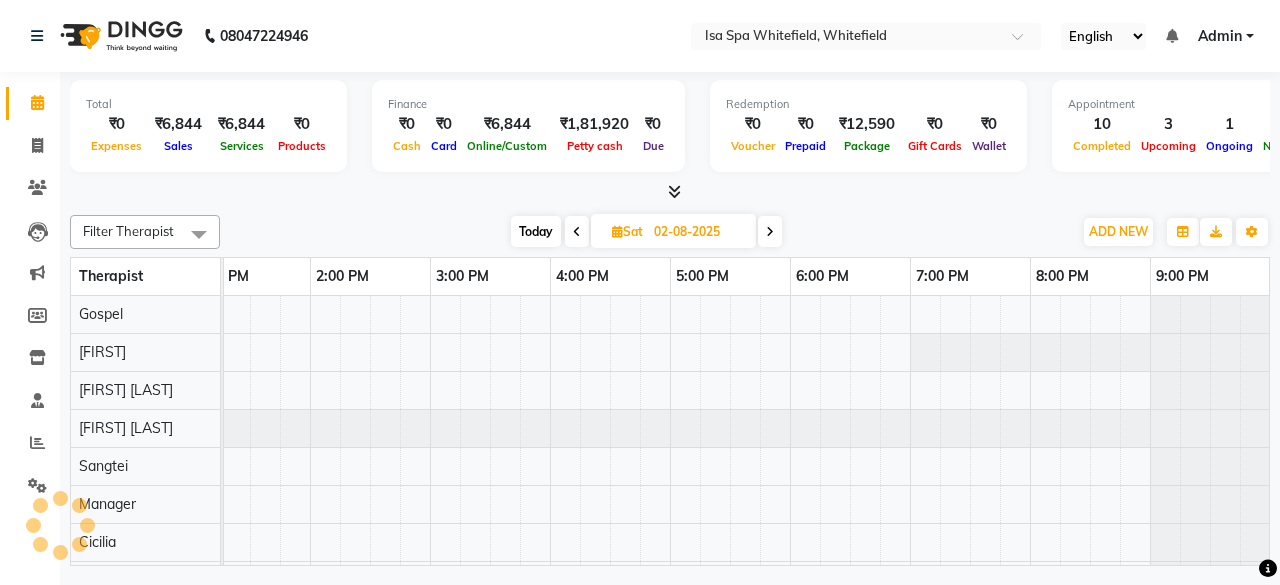 click on "02-08-2025" at bounding box center (698, 232) 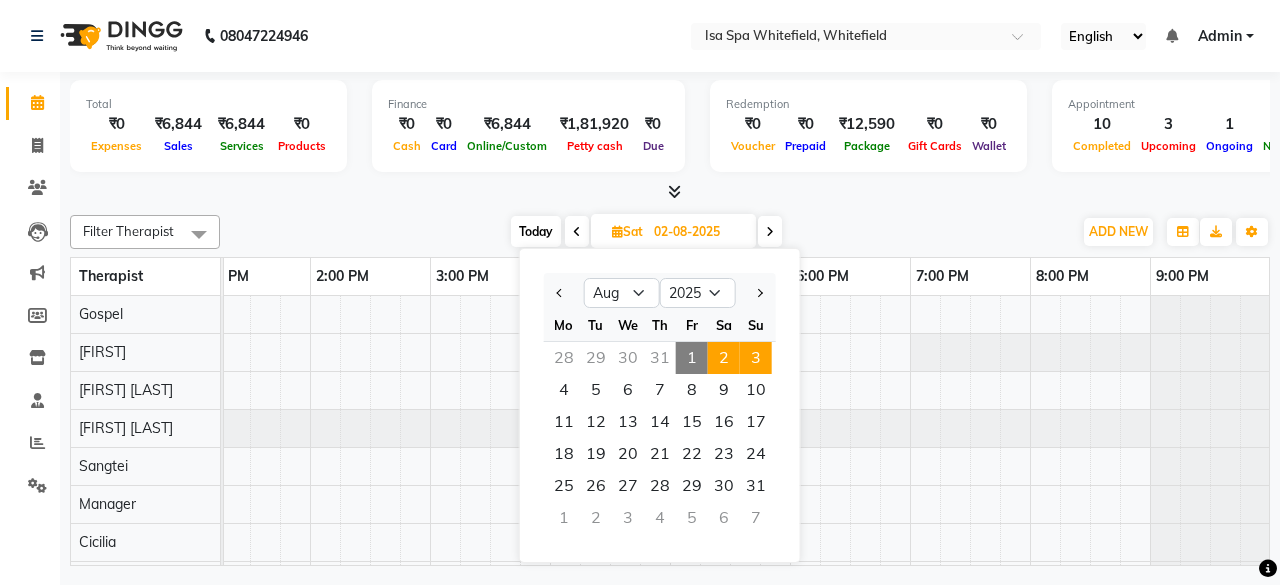 click on "3" at bounding box center [756, 358] 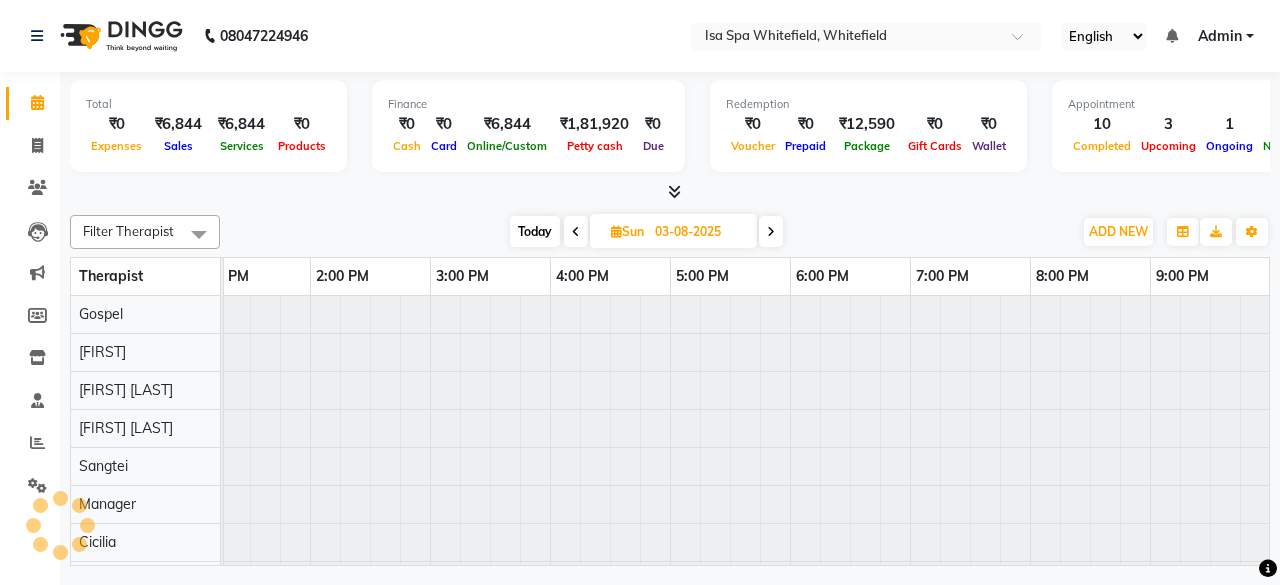 scroll, scrollTop: 0, scrollLeft: 0, axis: both 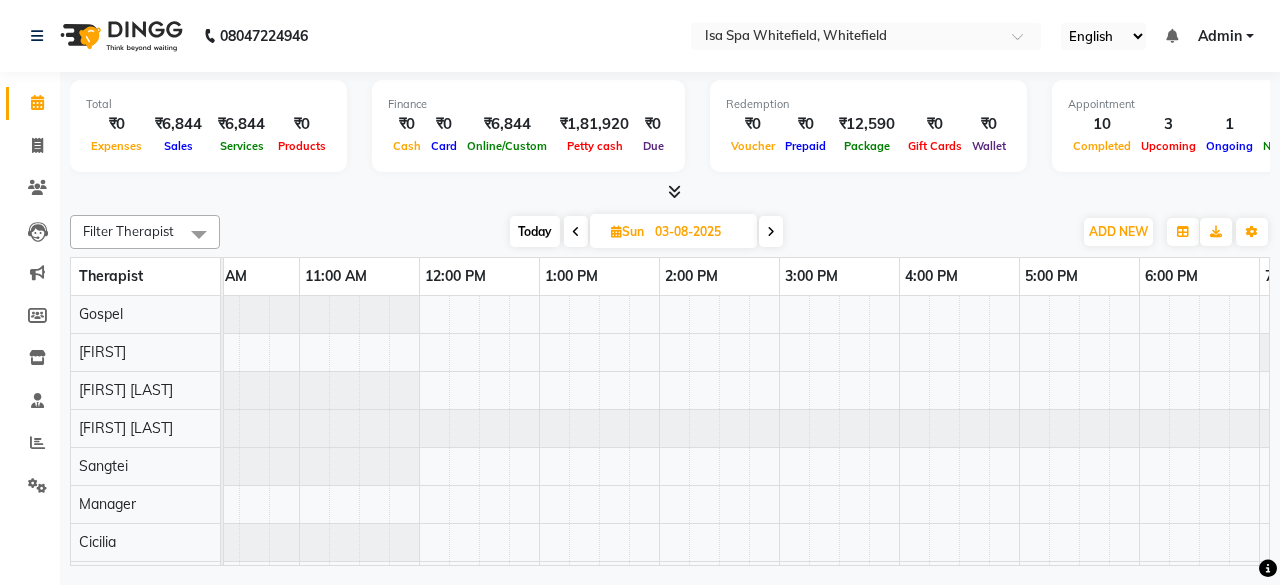 click at bounding box center (464, 485) 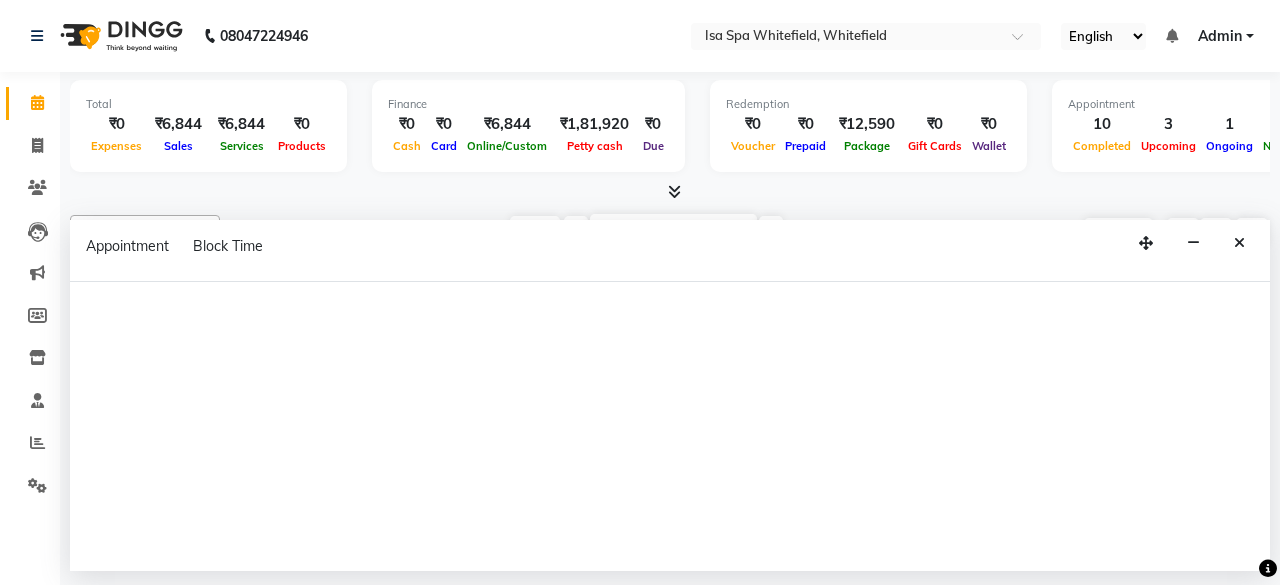 click at bounding box center (670, 426) 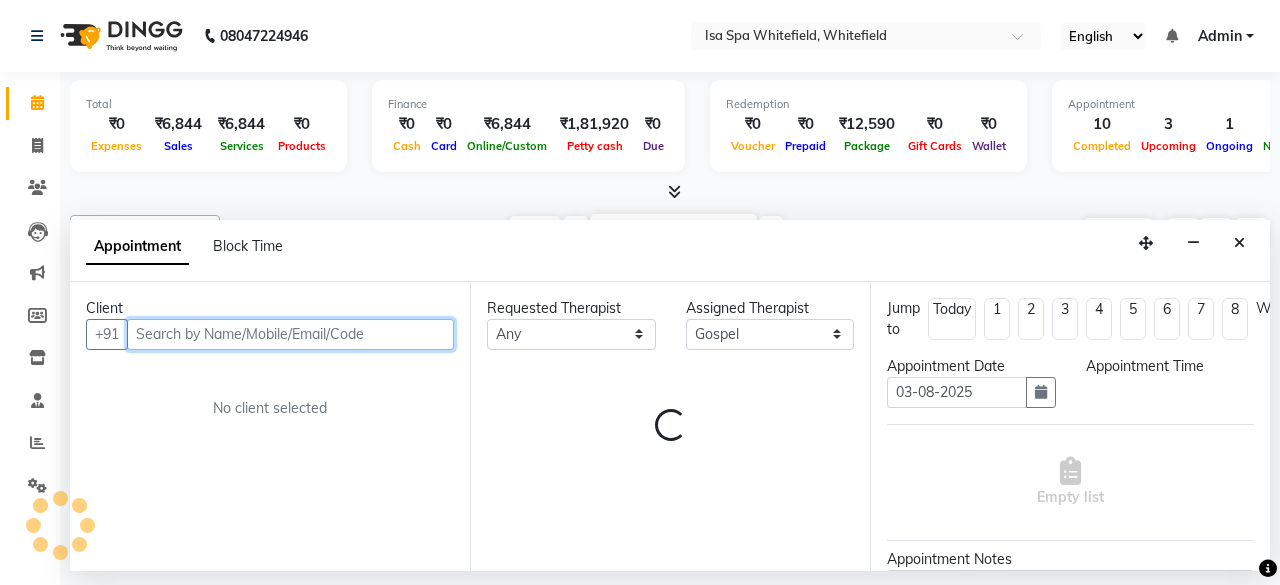 select on "720" 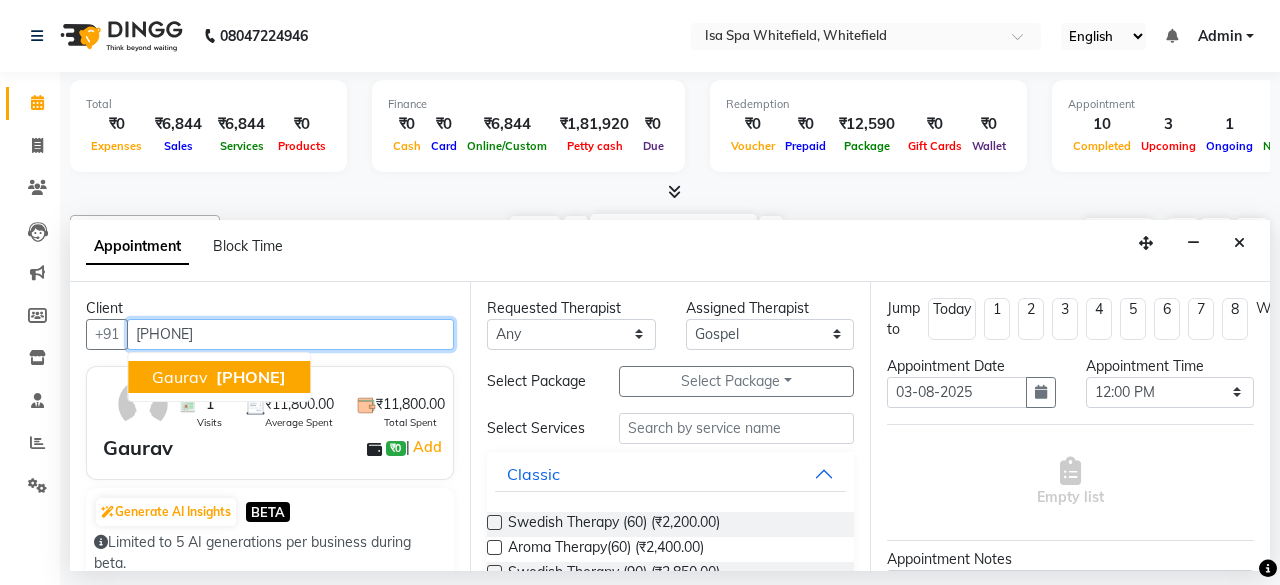 click on "Gaurav" at bounding box center (180, 377) 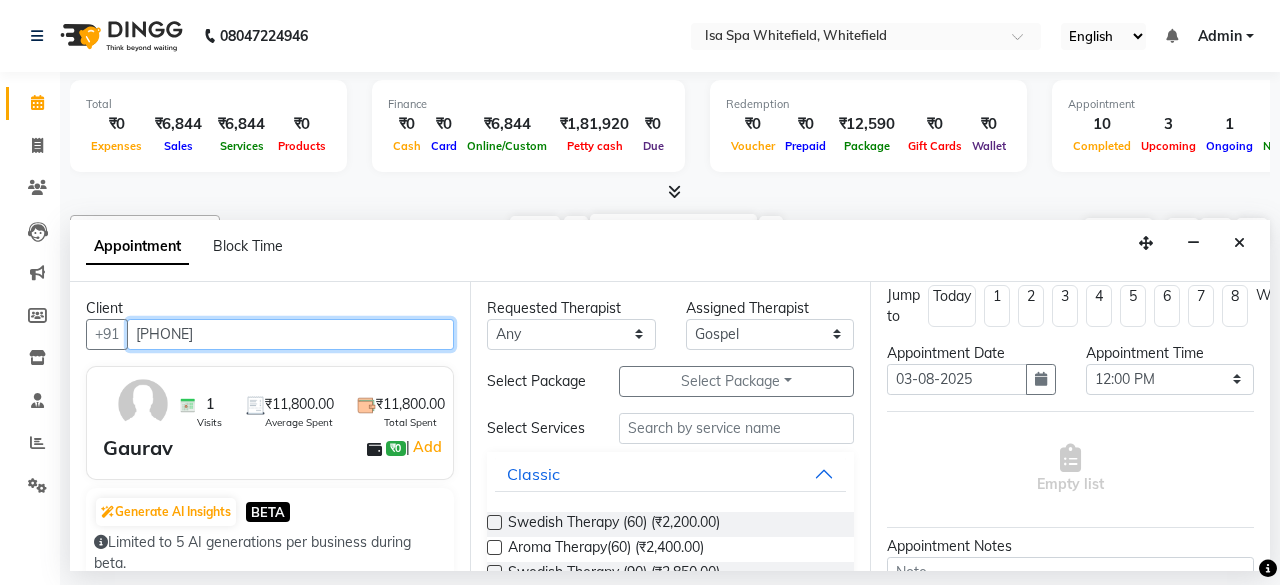 scroll, scrollTop: 19, scrollLeft: 0, axis: vertical 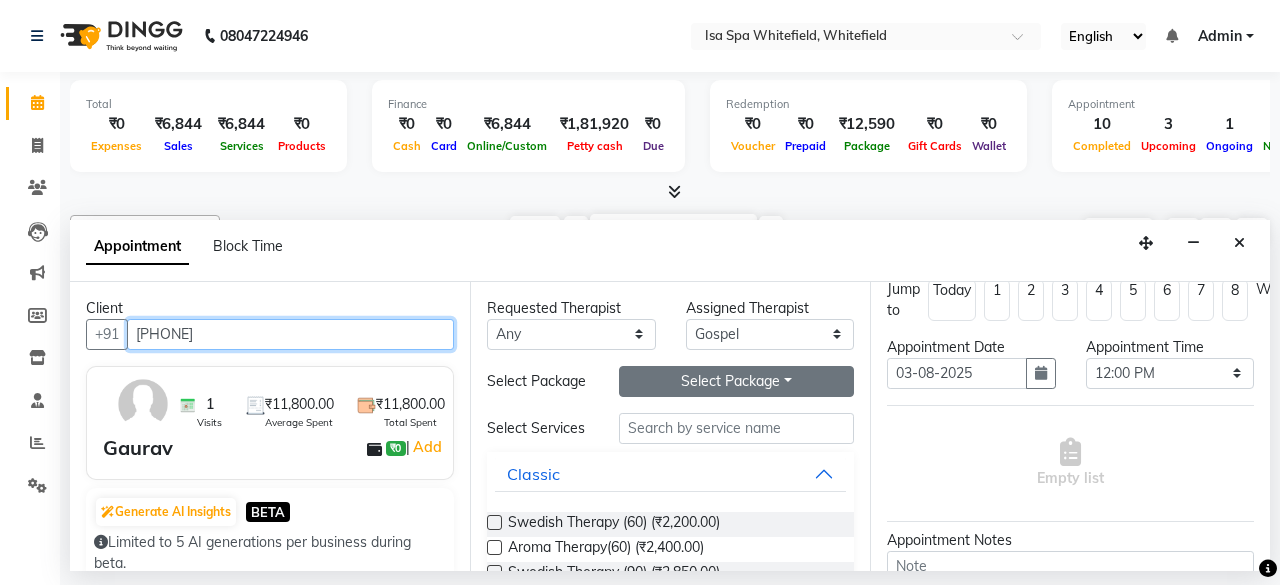 type on "[PHONE]" 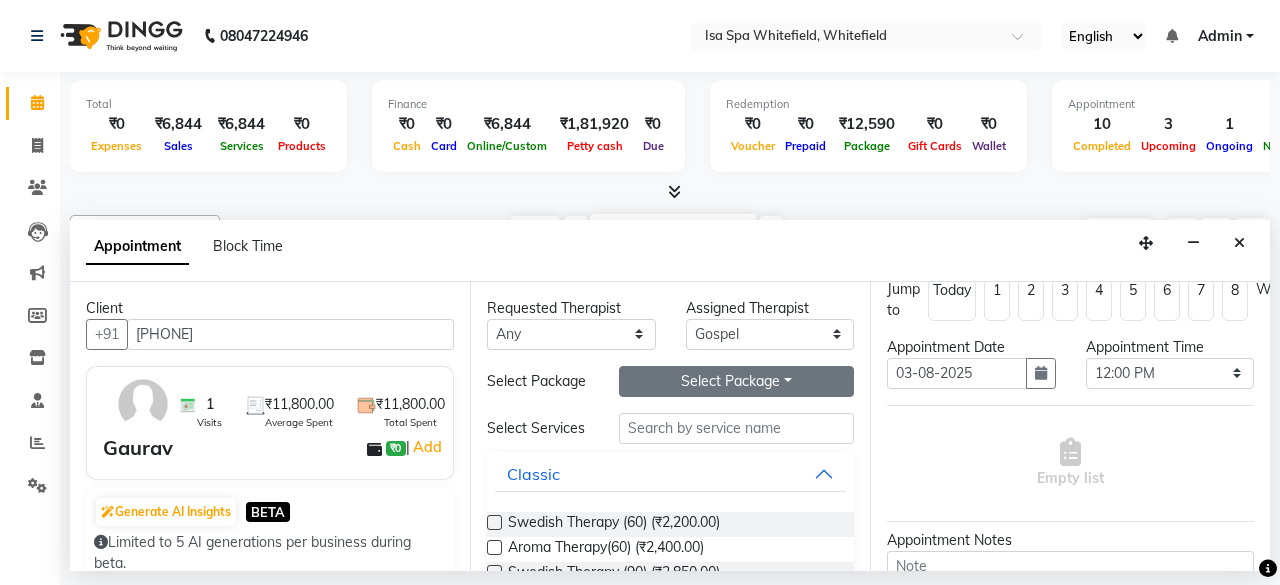 click on "Select Package  Toggle Dropdown" at bounding box center (736, 381) 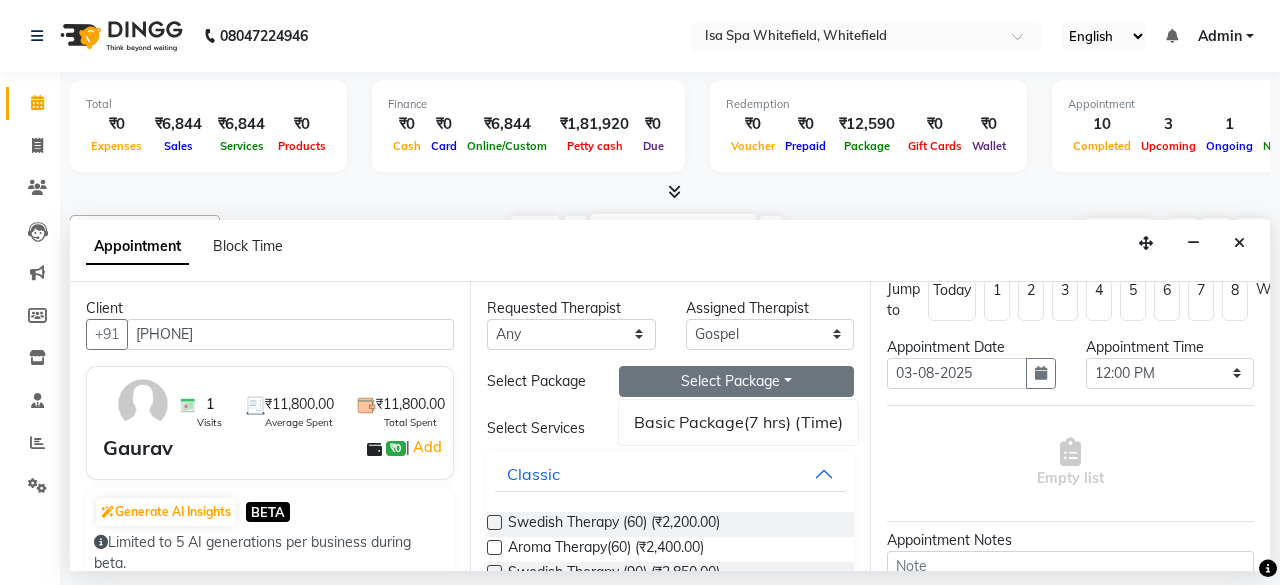 click on "Appointment Block Time" at bounding box center [670, 251] 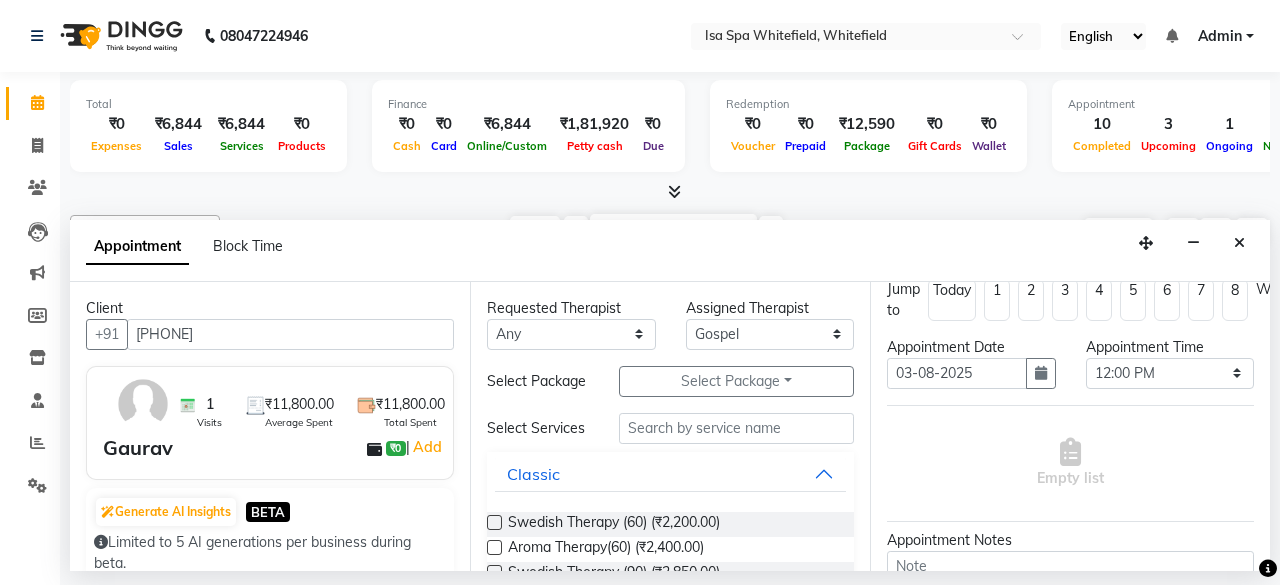 click at bounding box center [494, 522] 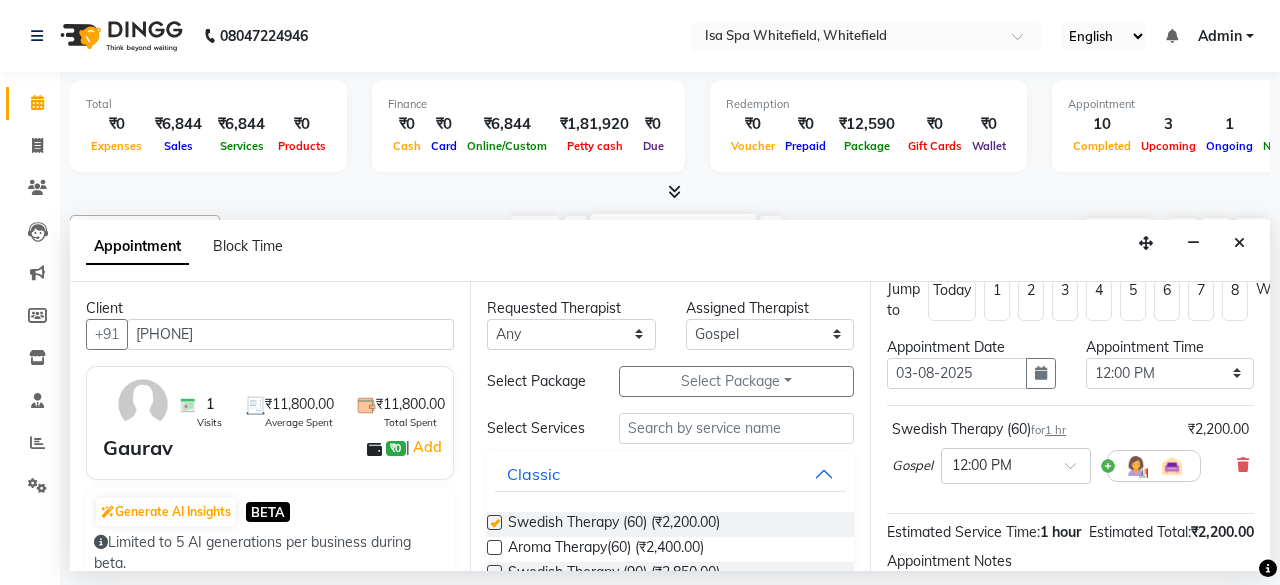 checkbox on "false" 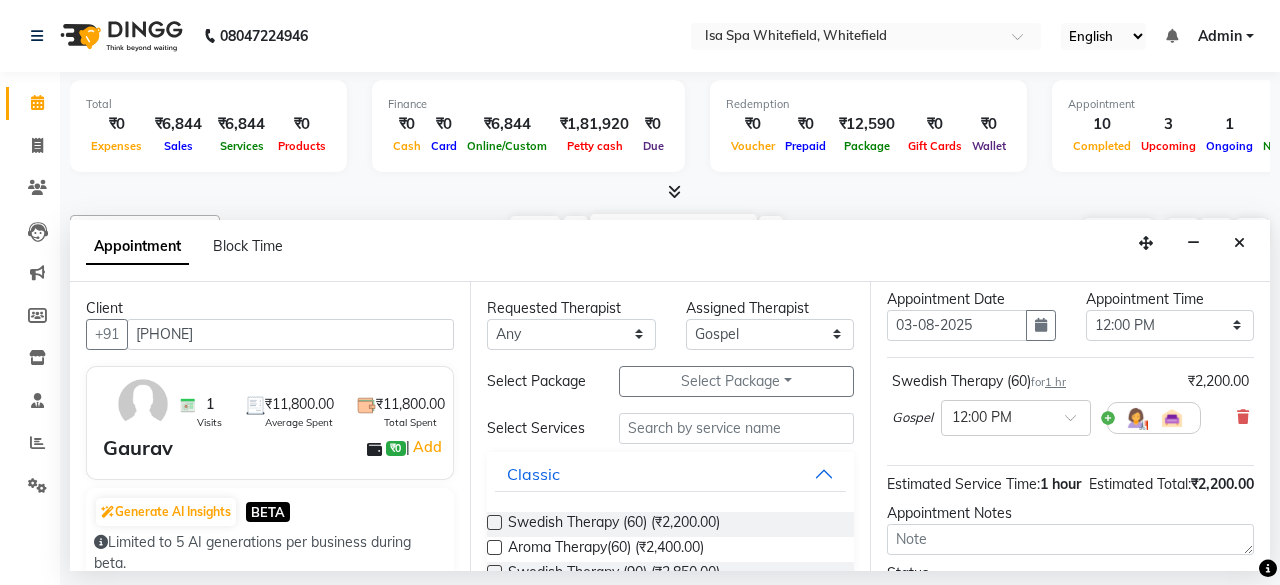 scroll, scrollTop: 68, scrollLeft: 0, axis: vertical 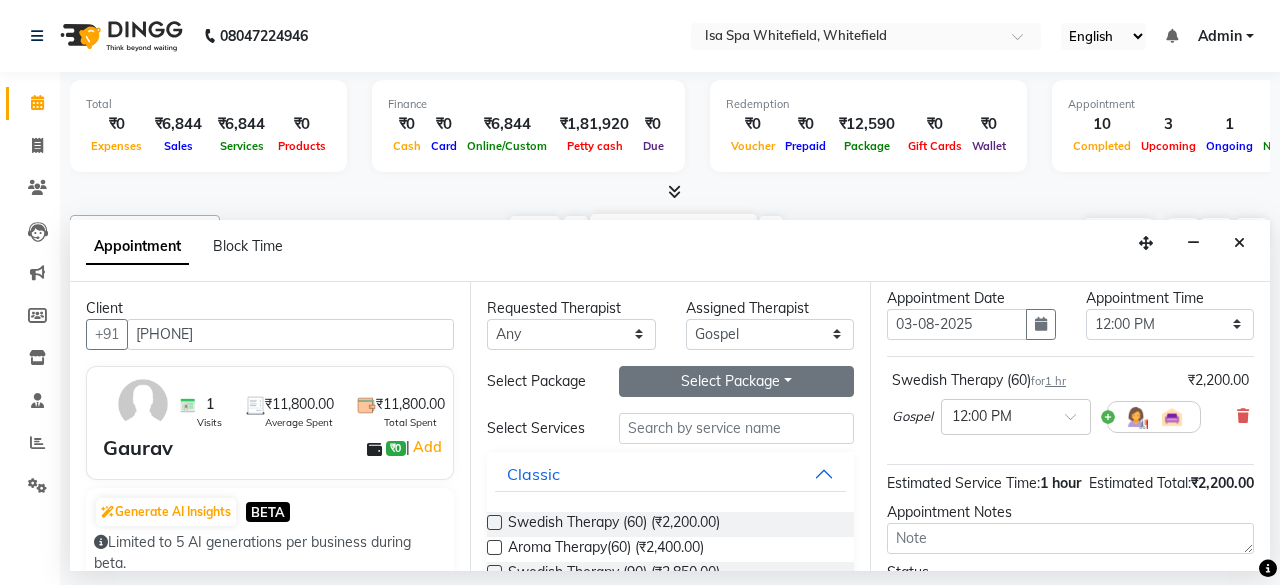click on "Select Package  Toggle Dropdown" at bounding box center (736, 381) 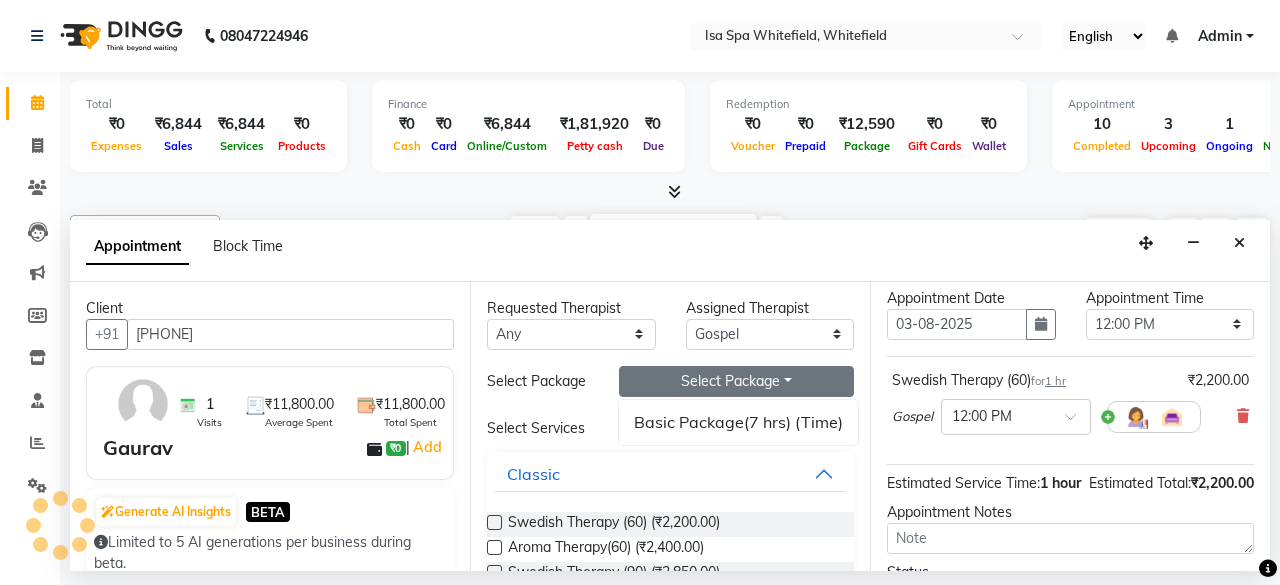 click on "Appointment Block Time" at bounding box center (670, 251) 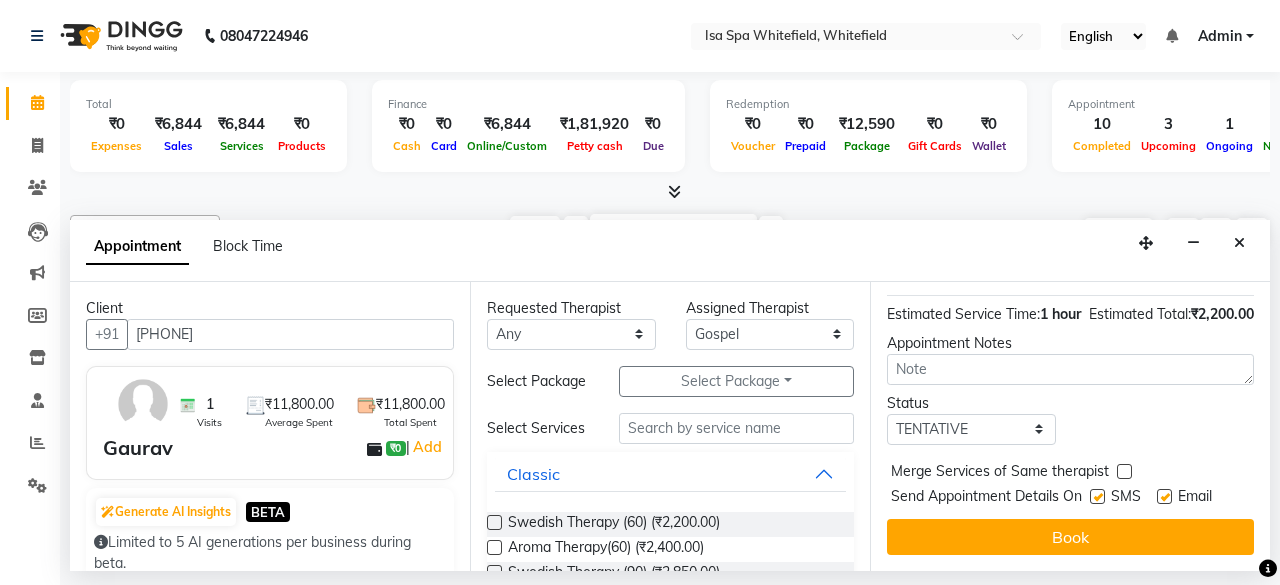 scroll, scrollTop: 272, scrollLeft: 0, axis: vertical 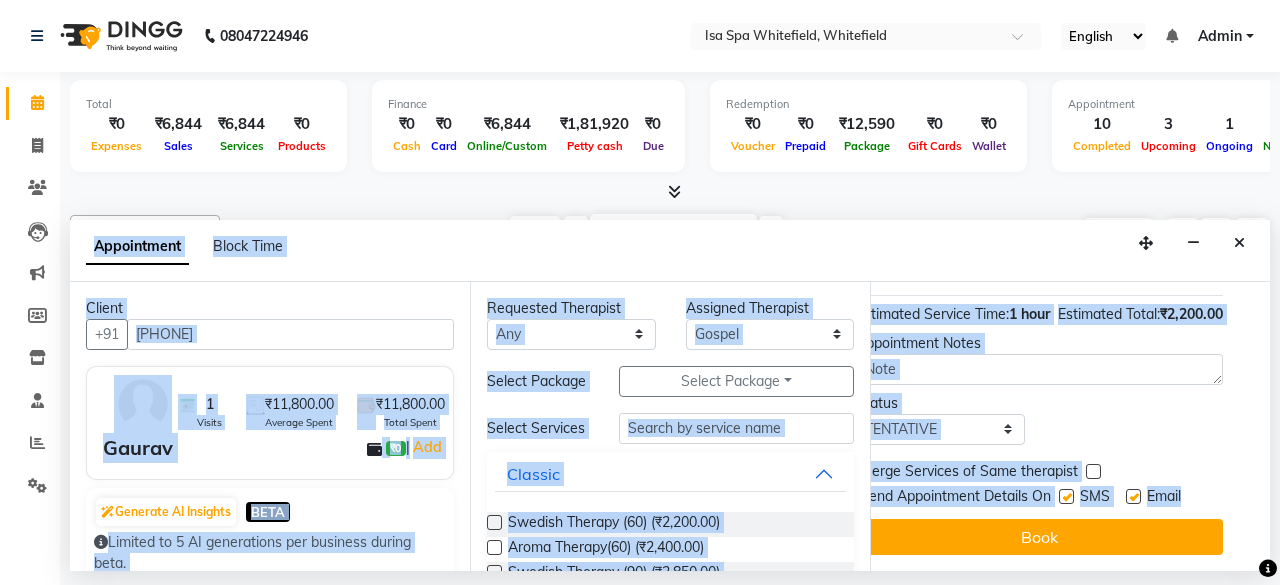 click on "Total  ₹0  Expenses ₹6,844  Sales ₹6,844  Services ₹0  Products Finance  ₹0  Cash ₹0  Card ₹6,844  Online/Custom ₹1,81,920 Petty cash ₹0 Due  Redemption  ₹0 Voucher ₹0 Prepaid ₹12,590 Package ₹0  Gift Cards ₹0  Wallet  Appointment  10 Completed 3 Upcoming 1 Ongoing 0 No show  Other sales  ₹0  Packages ₹0  Memberships ₹0  Vouchers ₹0  Prepaids ₹0  Gift Cards Filter Therapist Select All Cicilia Cindy Florence Gospel Manager No Show Appointment Sandi Sangtei Sharada LR Ziri Lalnunziri Today  Sun [DATE] Toggle Dropdown Add Appointment Add Invoice Add Expense Add Attendance Add Client Add Transaction Toggle Dropdown Add Appointment Add Invoice Add Expense Add Attendance Add Client ADD NEW Toggle Dropdown Add Appointment Add Invoice Add Expense Add Attendance Add Client Filter Therapist Select All Cicilia Cindy Florence Gospel Manager No Show Appointment Sandi Sangtei Sharada LR Ziri Lalnunziri Group By  Staff View   Room View  View as Vertical  Horizontal" 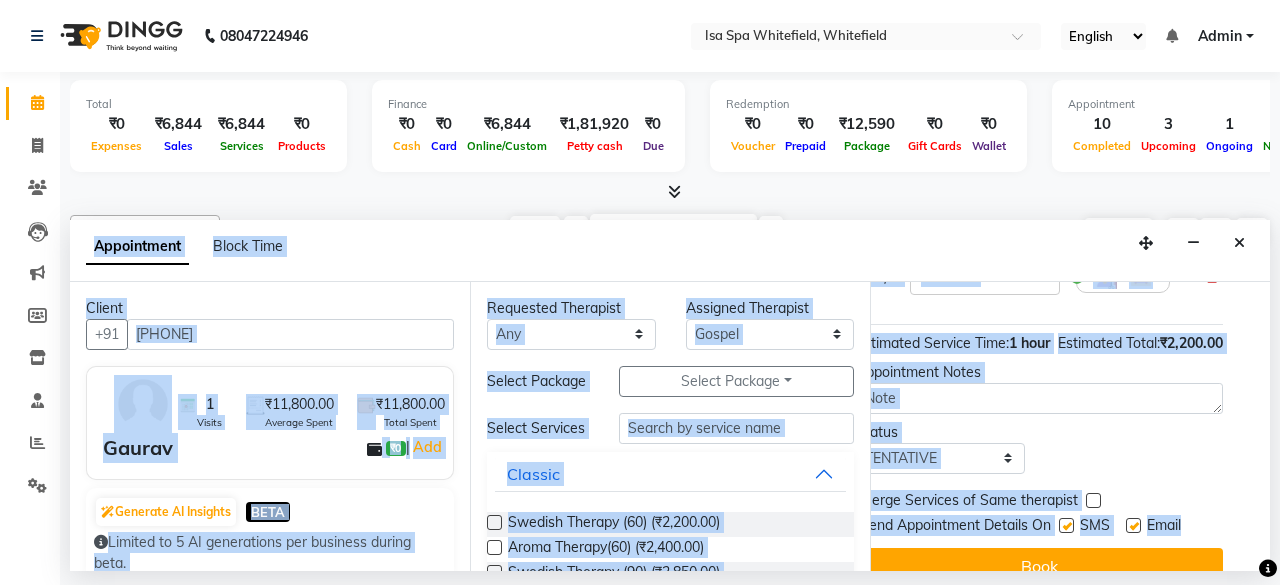 scroll, scrollTop: 210, scrollLeft: 44, axis: both 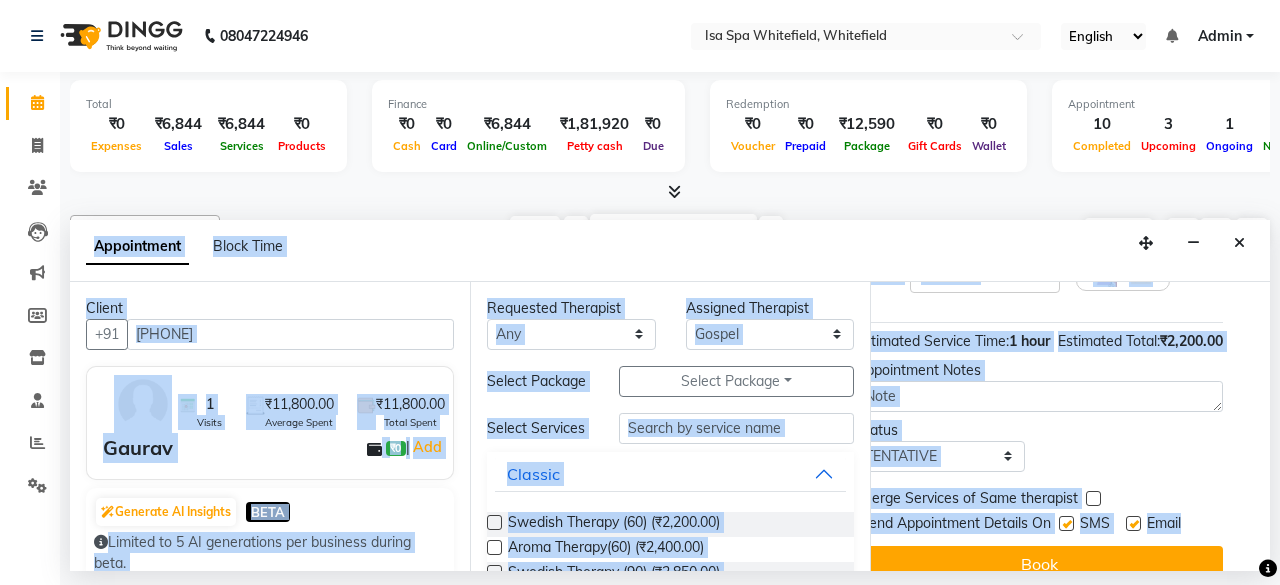 click on "Jump to Today 1 2 3 4 5 6 7 8 Weeks Appointment Date [DATE] Appointment Time Select 10:00 AM 11:00 AM 12:00 PM 01:00 PM 02:00 PM 03:00 PM 04:00 PM 05:00 PM 06:00 PM 07:00 PM 08:00 PM 09:00 PM Swedish Therapy (60)   for  1 hr ₹2,200.00 Gospel × 12:00 PM Estimated Service Time:  1 hour Estimated Total:  ₹2,200.00 Appointment Notes Status Select TENTATIVE CONFIRM UPCOMING Merge Services of Same therapist Send Appointment Details On SMS Email  Book" at bounding box center (1070, 426) 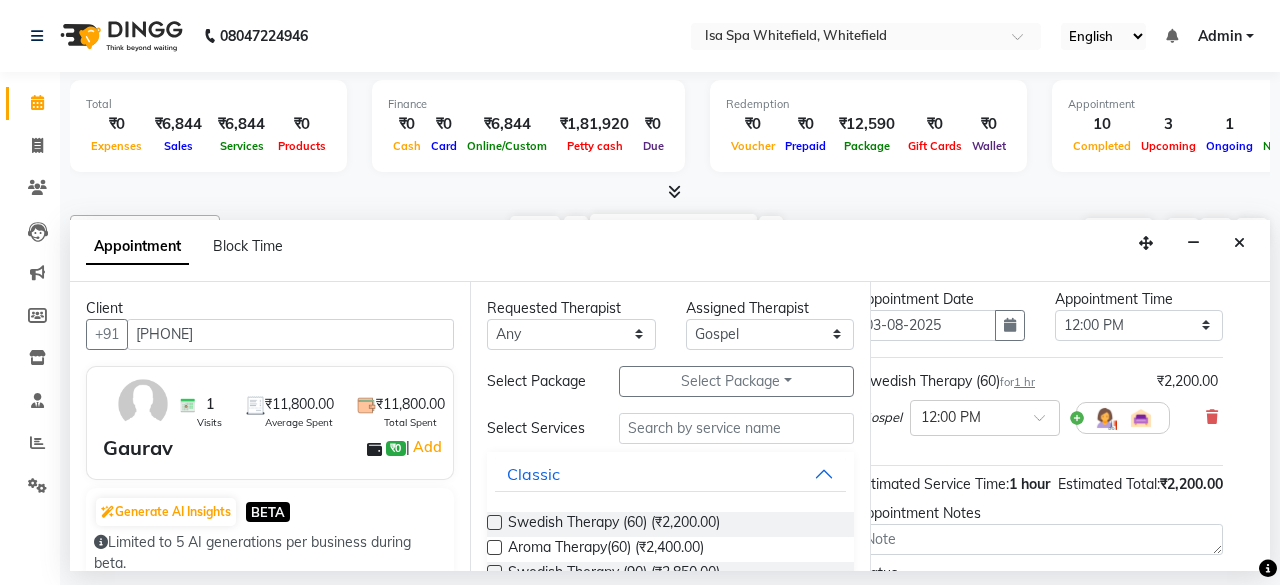scroll, scrollTop: 68, scrollLeft: 44, axis: both 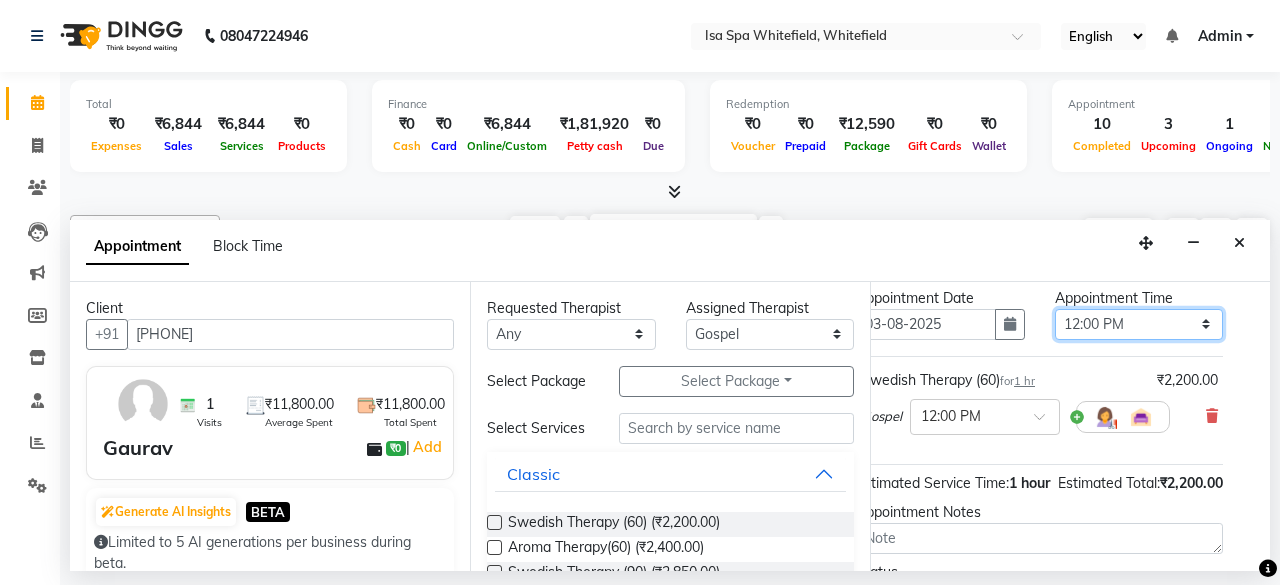 click on "Select 10:00 AM 11:00 AM 12:00 PM 01:00 PM 02:00 PM 03:00 PM 04:00 PM 05:00 PM 06:00 PM 07:00 PM 08:00 PM 09:00 PM" at bounding box center (1139, 324) 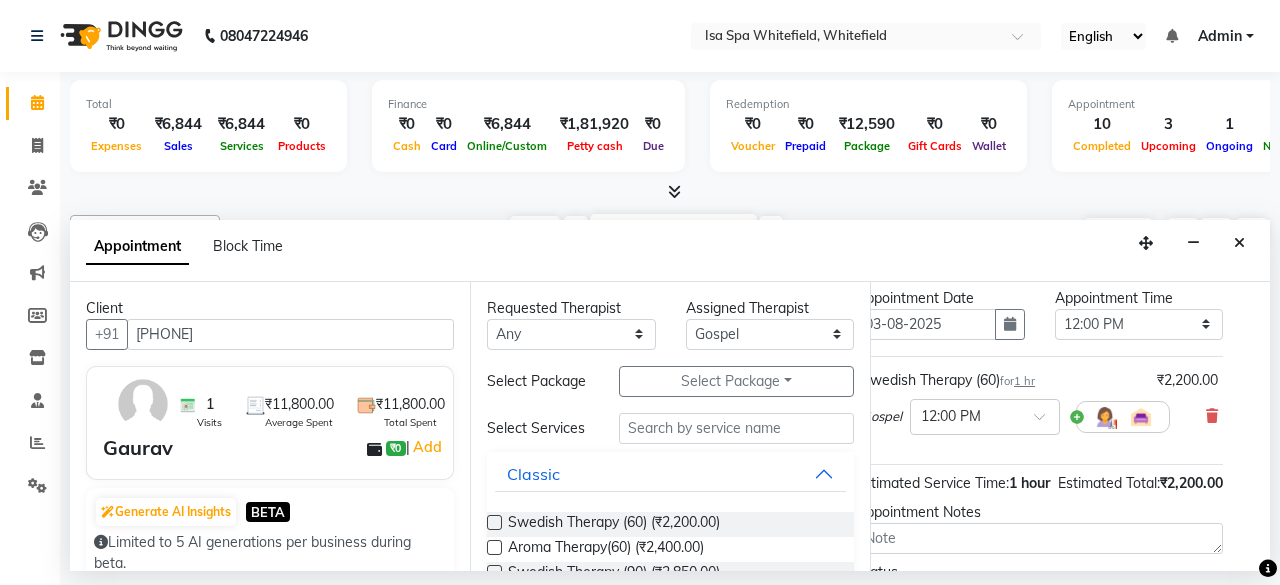 click on "Jump to Today 1 2 3 4 5 6 7 8 Weeks Appointment Date [DATE] Appointment Time Select 10:00 AM 11:00 AM 12:00 PM 01:00 PM 02:00 PM 03:00 PM 04:00 PM 05:00 PM 06:00 PM 07:00 PM 08:00 PM 09:00 PM Swedish Therapy (60)   for  1 hr ₹2,200.00 Gospel × 12:00 PM Estimated Service Time:  1 hour Estimated Total:  ₹2,200.00 Appointment Notes Status Select TENTATIVE CONFIRM UPCOMING Merge Services of Same therapist Send Appointment Details On SMS Email  Book" at bounding box center [1070, 426] 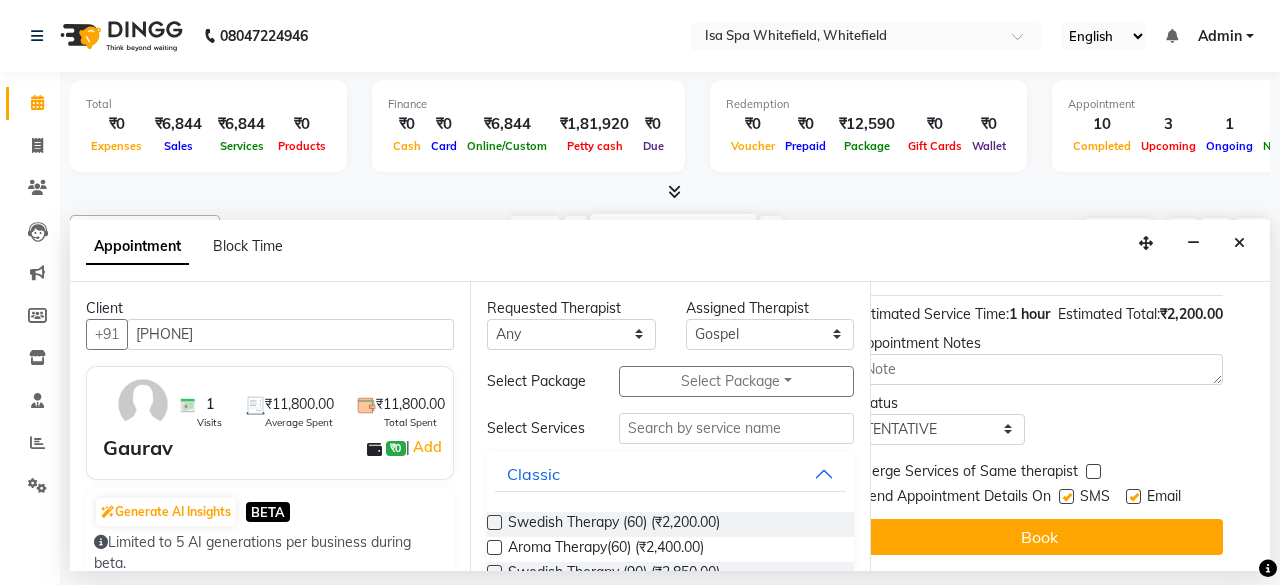 scroll, scrollTop: 259, scrollLeft: 44, axis: both 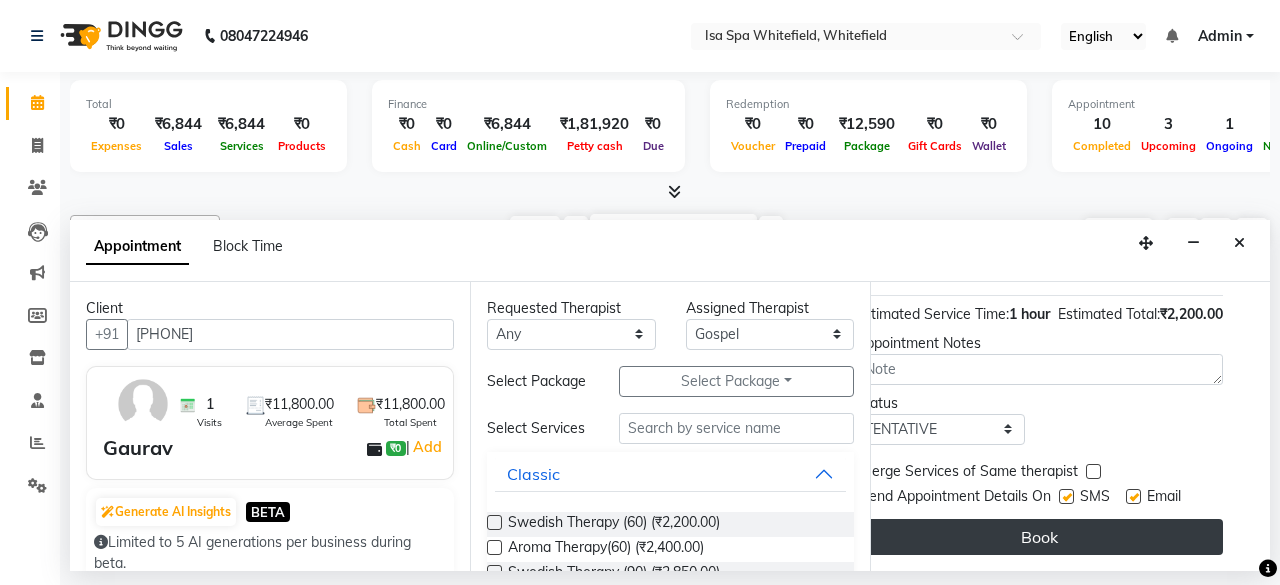 click on "Book" at bounding box center (1039, 537) 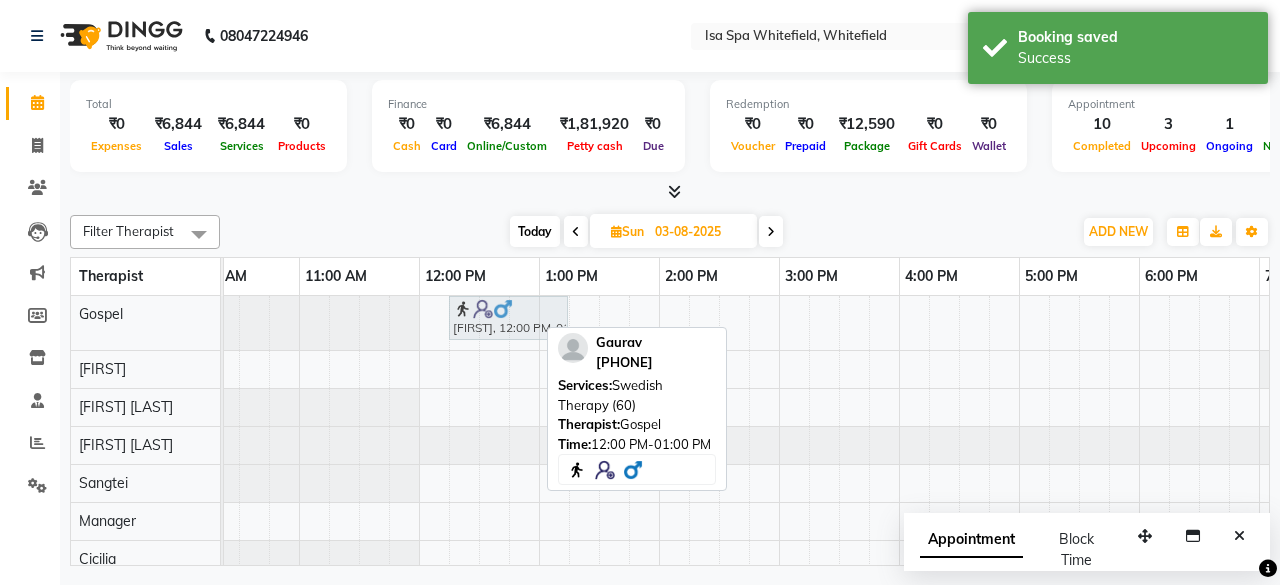 drag, startPoint x: 466, startPoint y: 311, endPoint x: 482, endPoint y: 309, distance: 16.124516 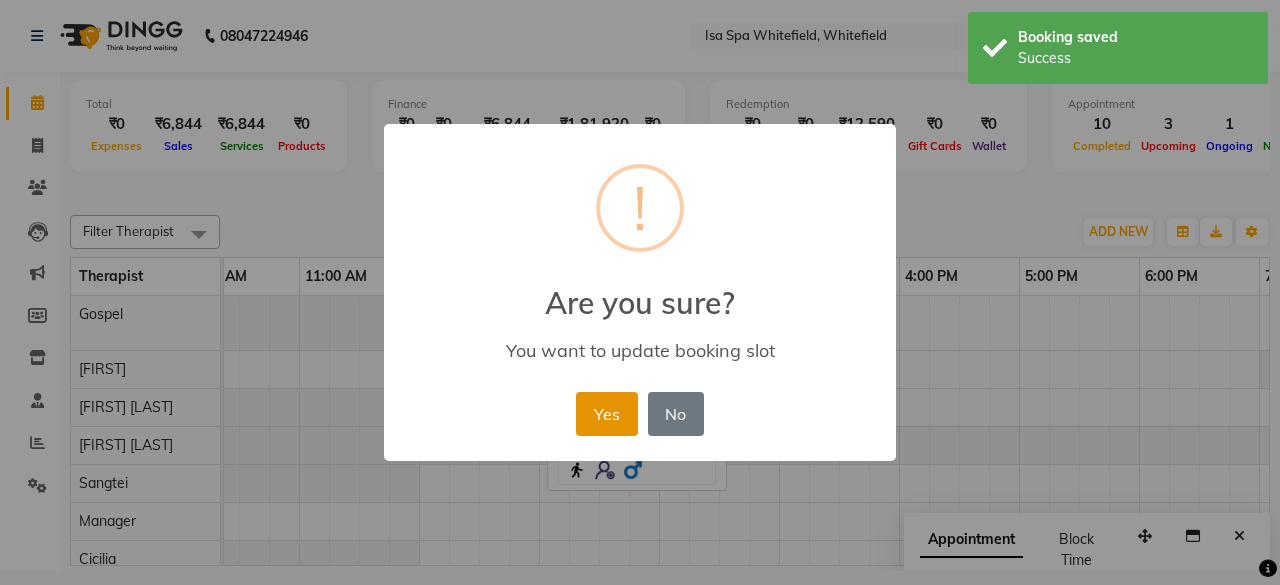 click on "Yes" at bounding box center [606, 414] 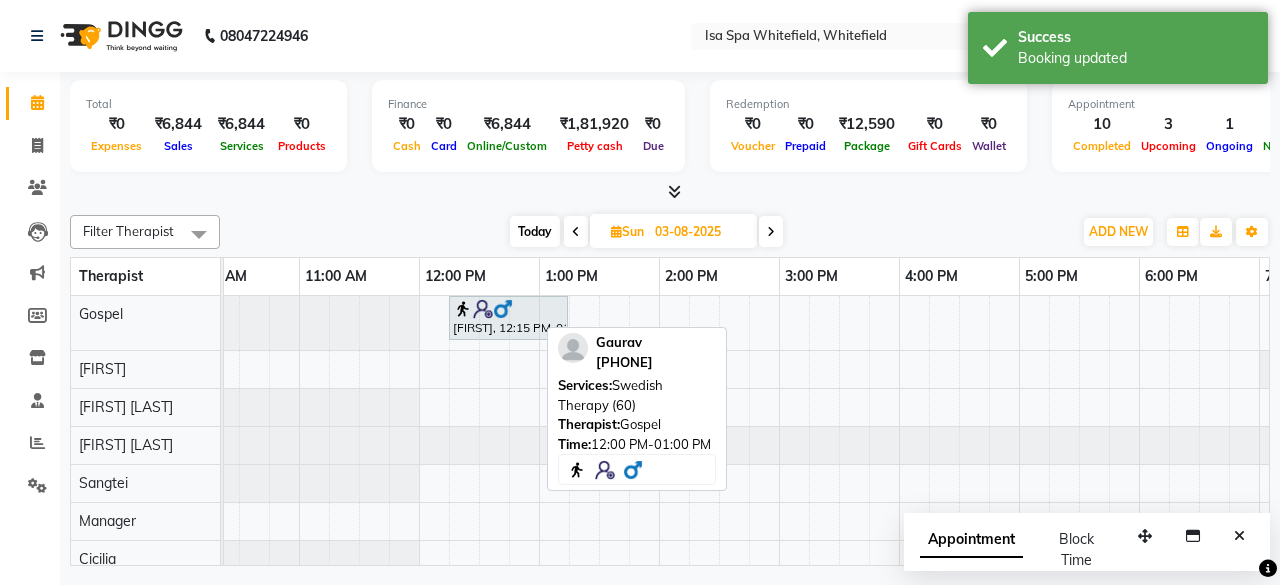 click at bounding box center (576, 231) 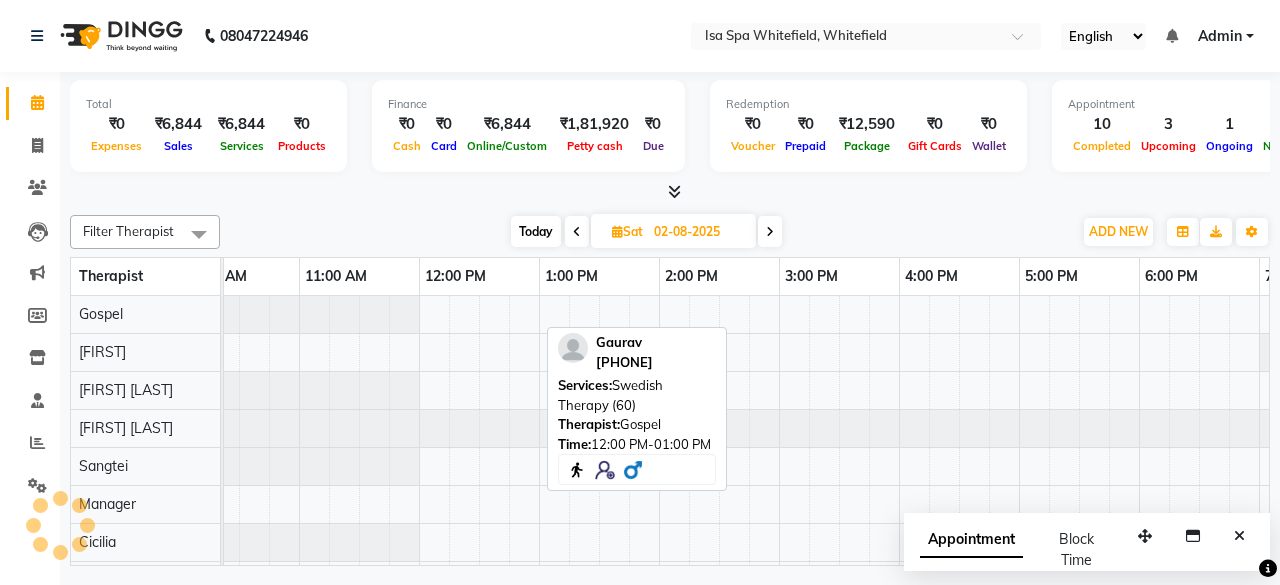 scroll, scrollTop: 0, scrollLeft: 514, axis: horizontal 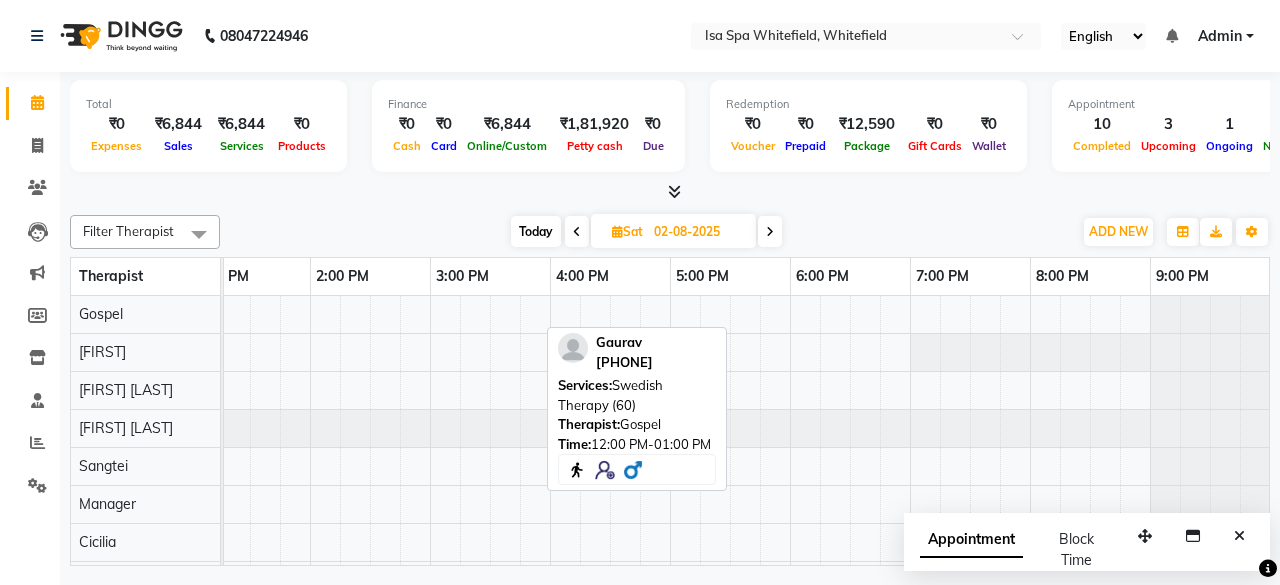 click at bounding box center (577, 231) 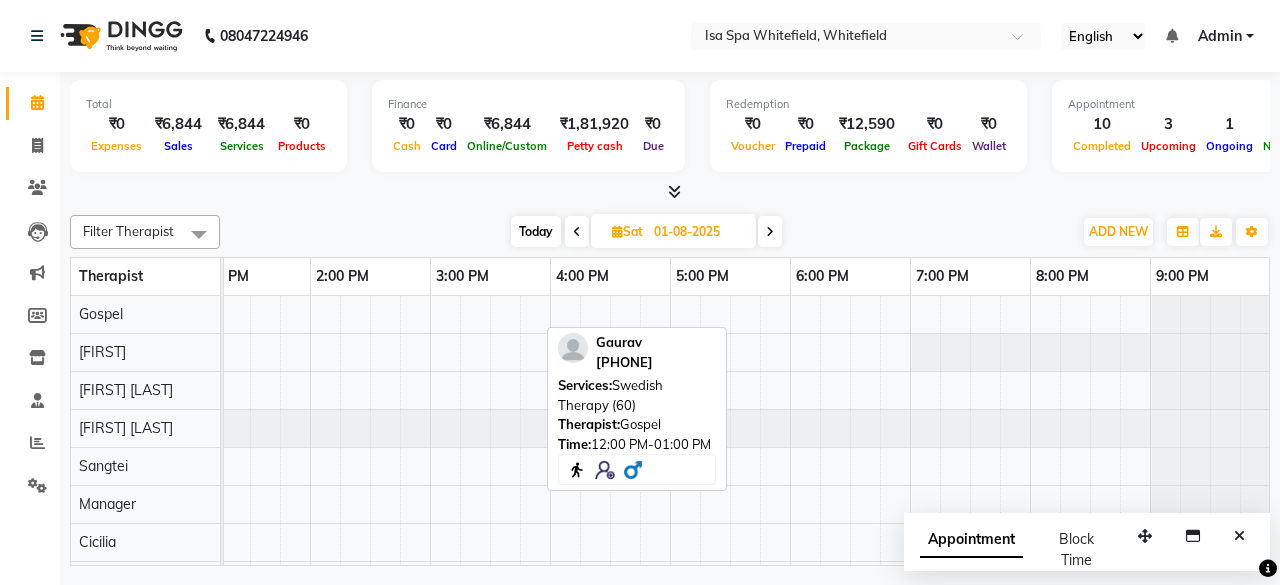 scroll, scrollTop: 0, scrollLeft: 0, axis: both 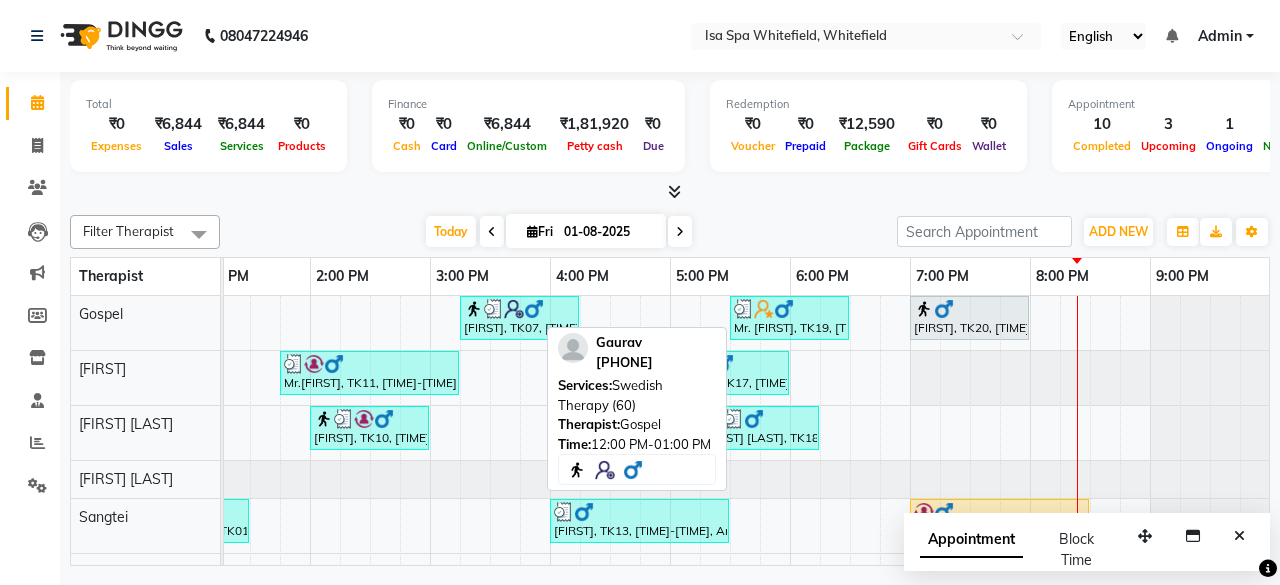 click at bounding box center (680, 231) 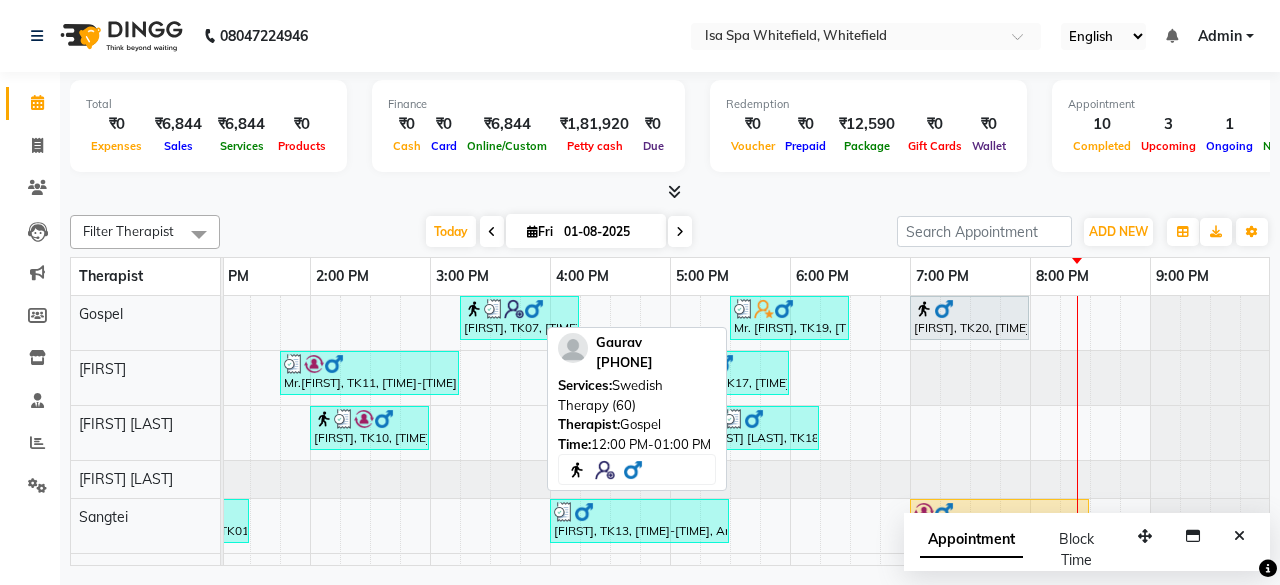 type on "02-08-2025" 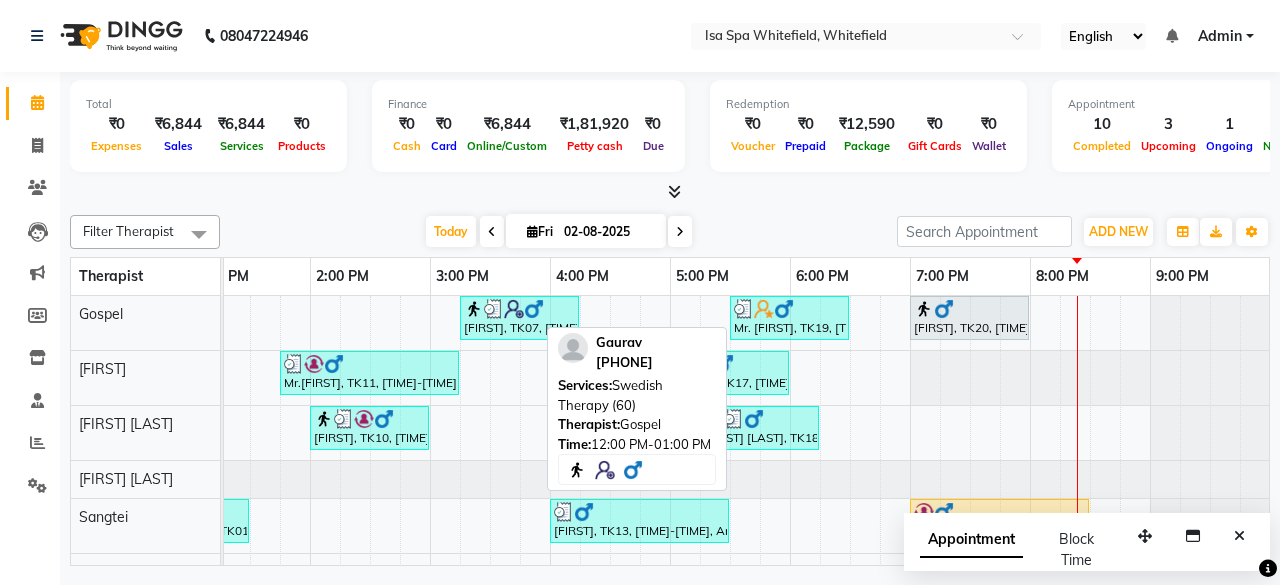 scroll, scrollTop: 0, scrollLeft: 514, axis: horizontal 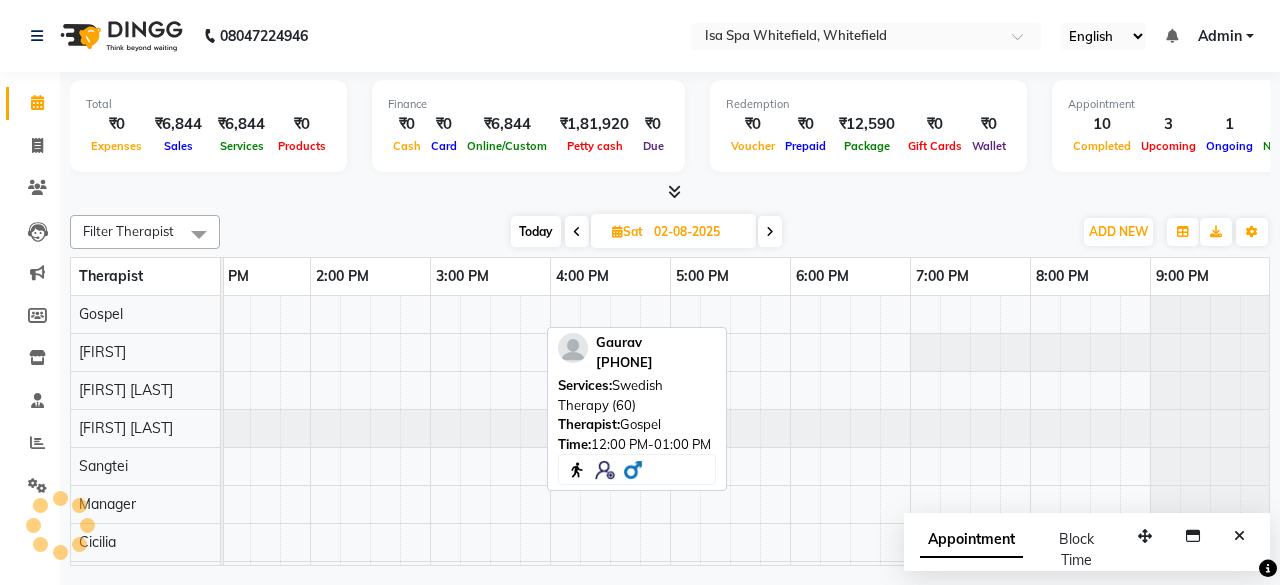 click on "02-08-2025" at bounding box center [698, 232] 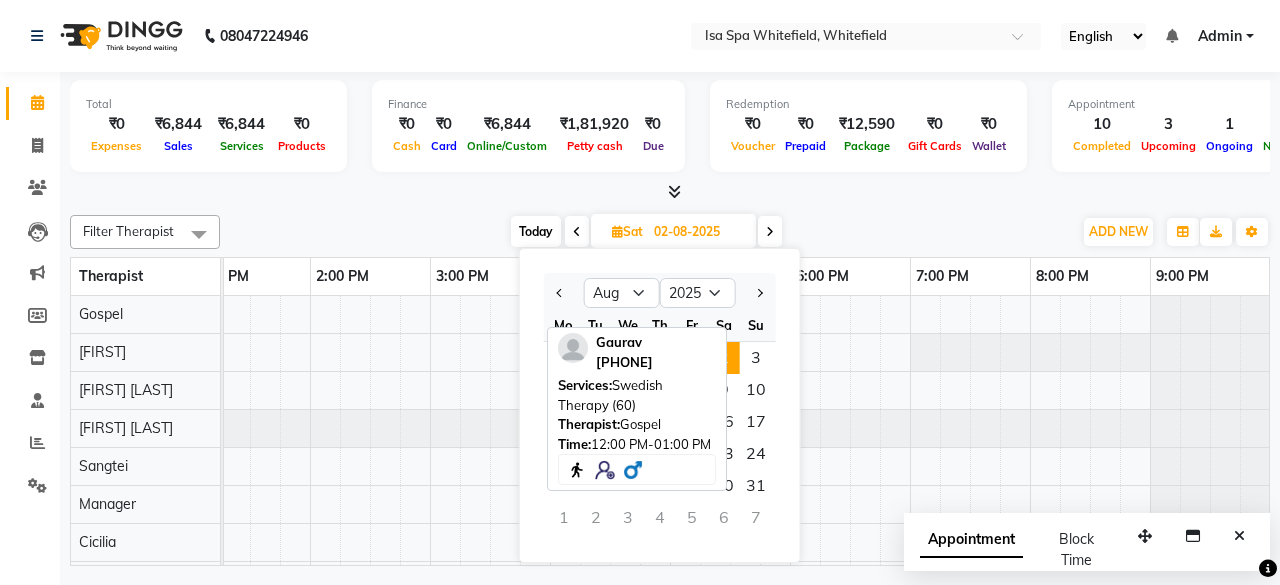 click at bounding box center [770, 231] 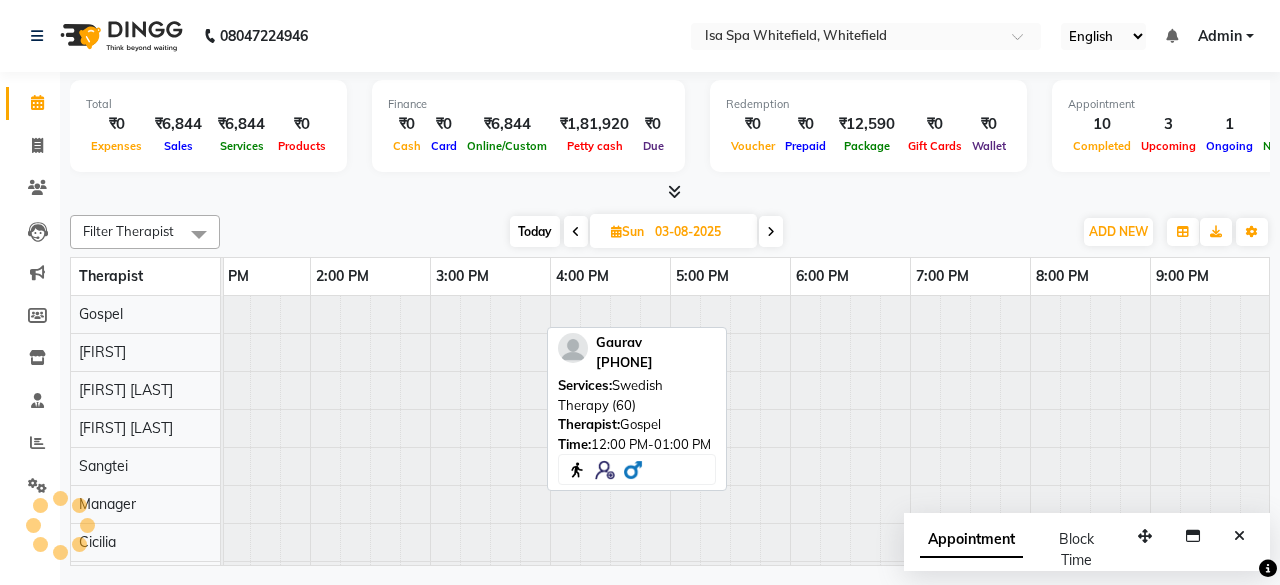 scroll, scrollTop: 0, scrollLeft: 514, axis: horizontal 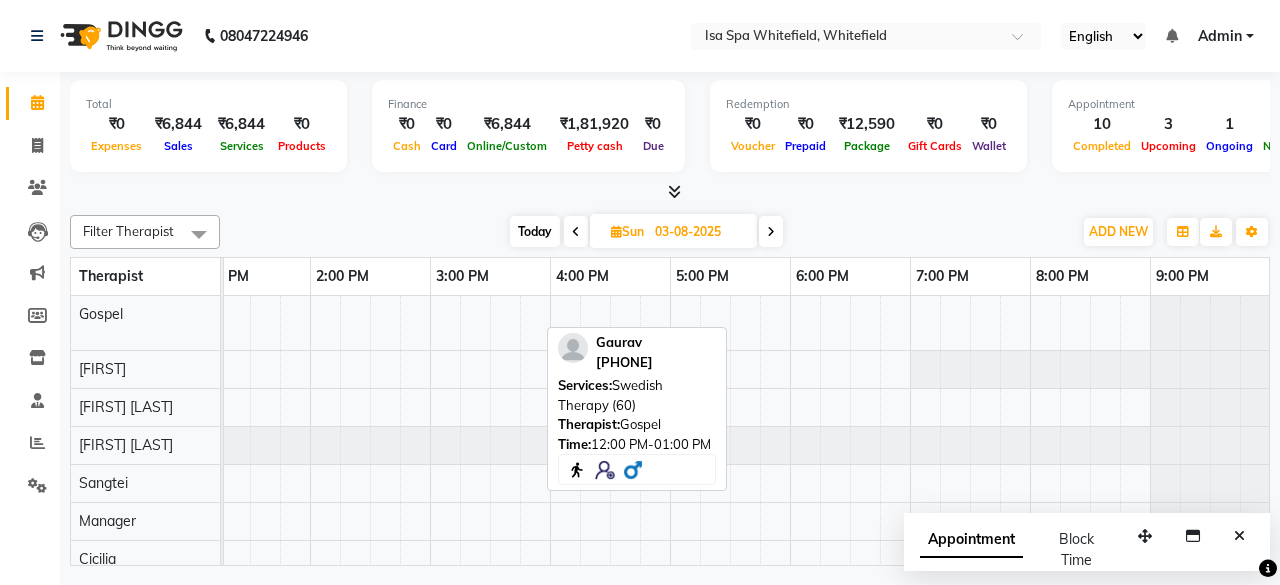 click at bounding box center [670, 192] 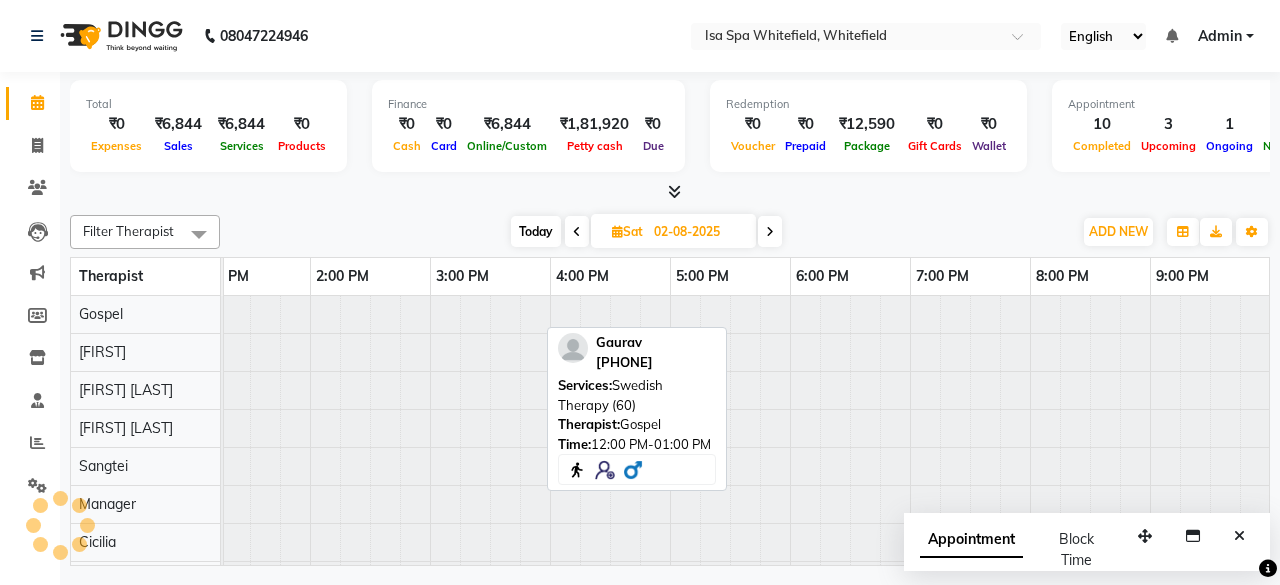 scroll, scrollTop: 0, scrollLeft: 514, axis: horizontal 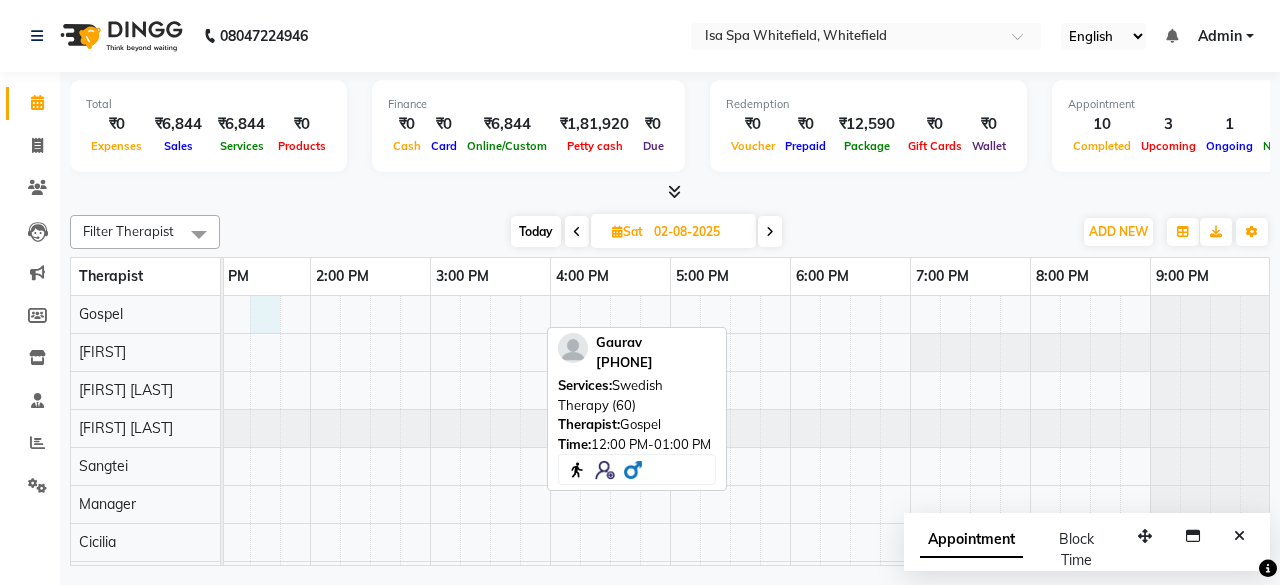 click at bounding box center (490, 485) 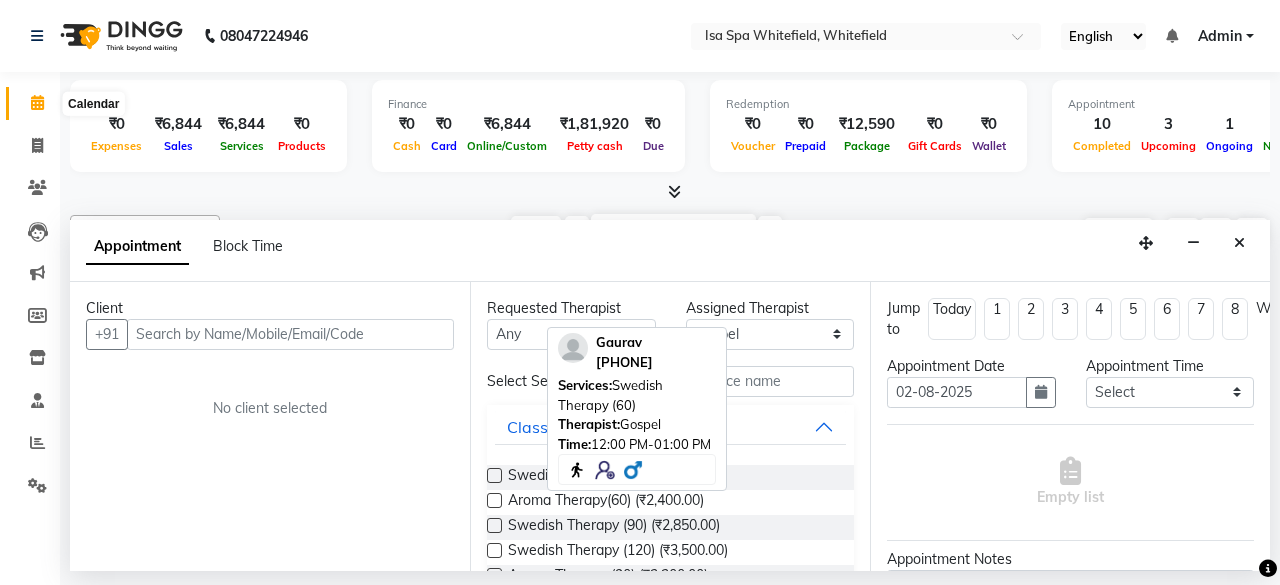 click 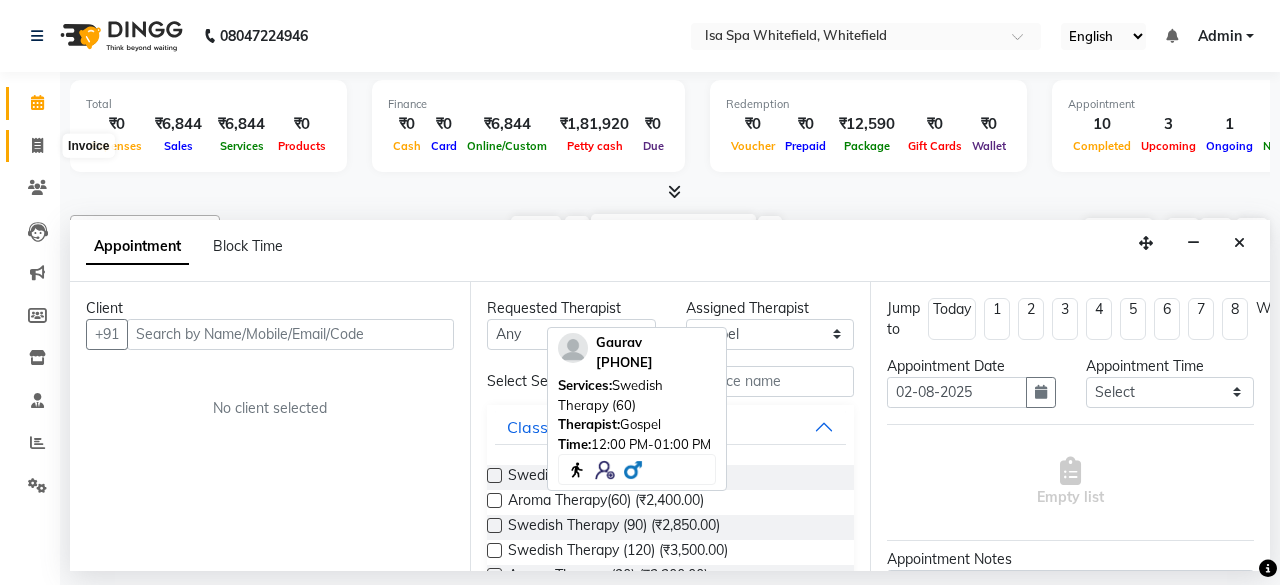click 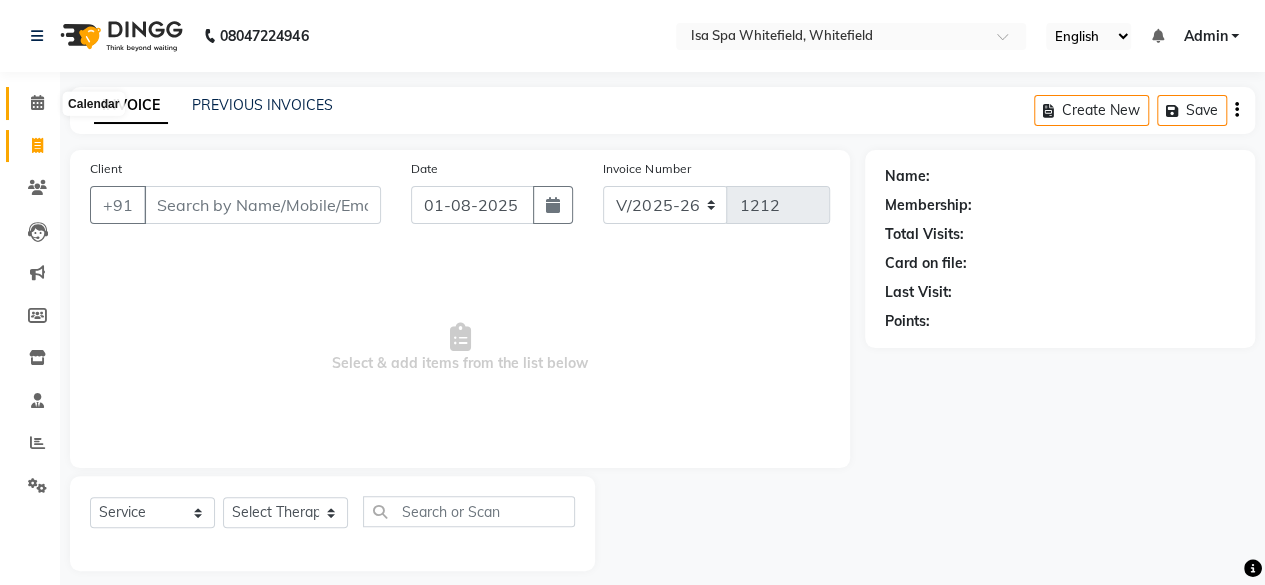 click 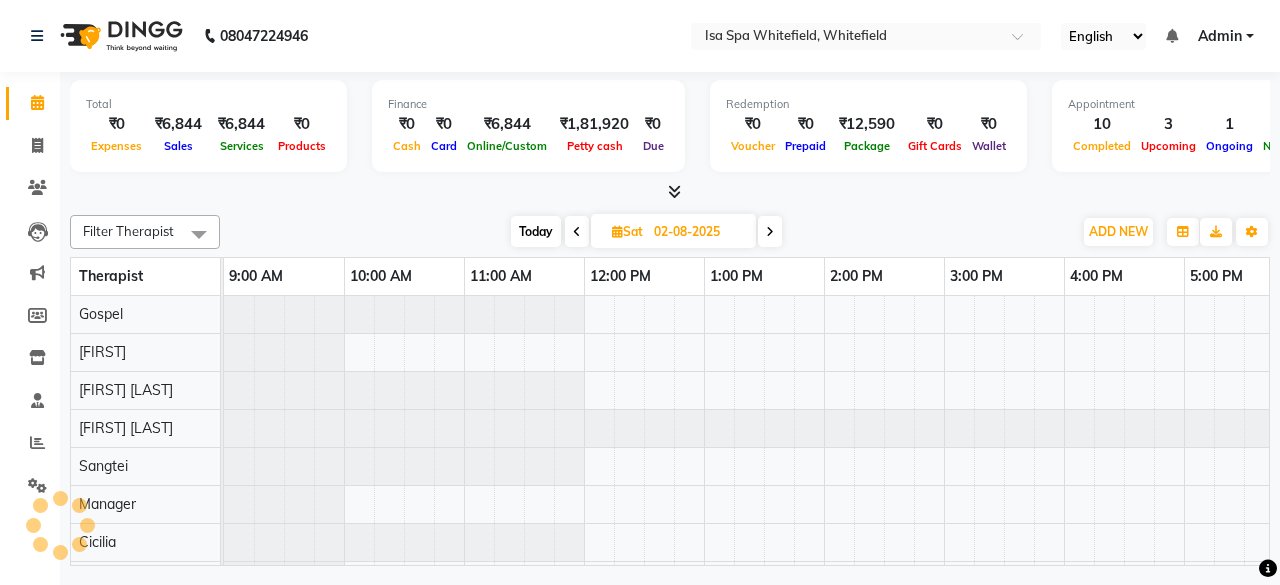scroll, scrollTop: 0, scrollLeft: 514, axis: horizontal 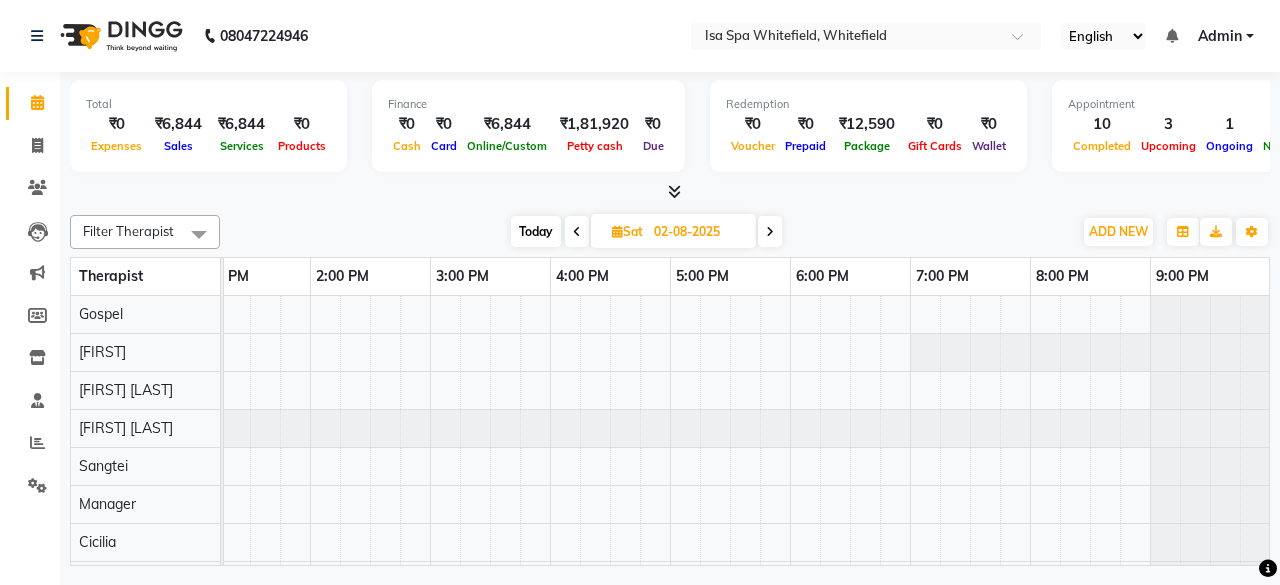 click at bounding box center [770, 232] 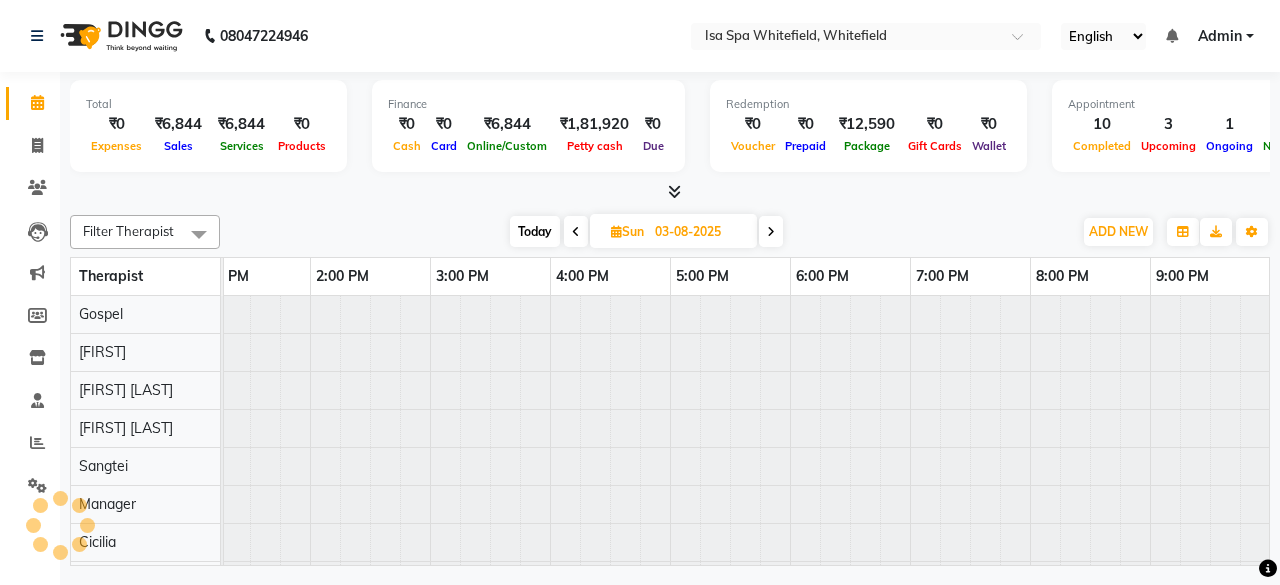 scroll, scrollTop: 0, scrollLeft: 514, axis: horizontal 